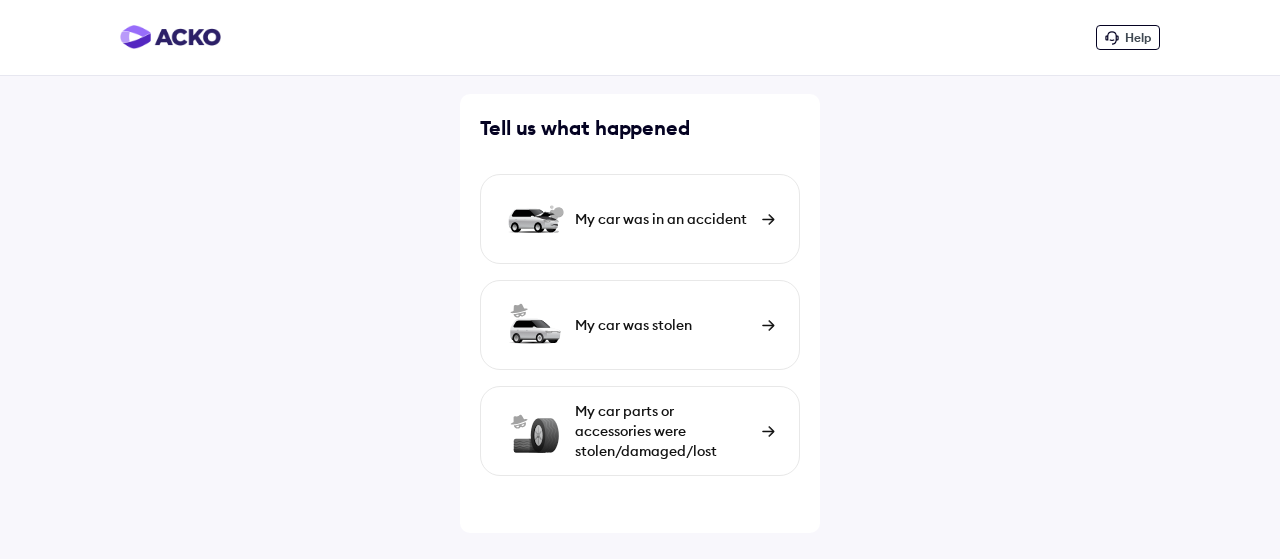 scroll, scrollTop: 0, scrollLeft: 0, axis: both 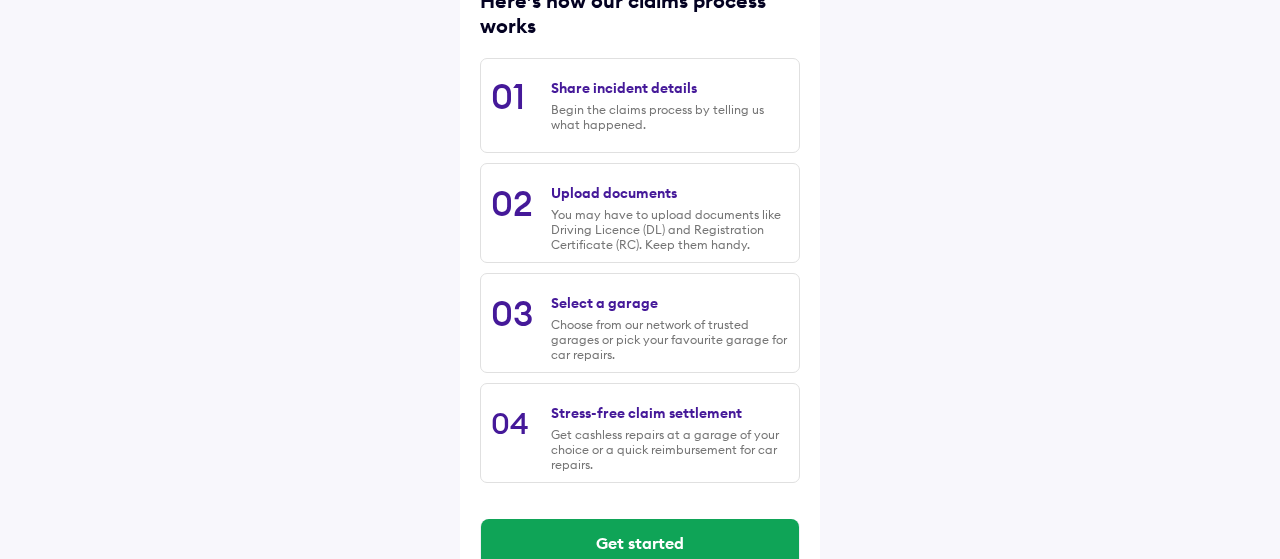 click on "Begin the claims process by telling us what happened." at bounding box center [670, 117] 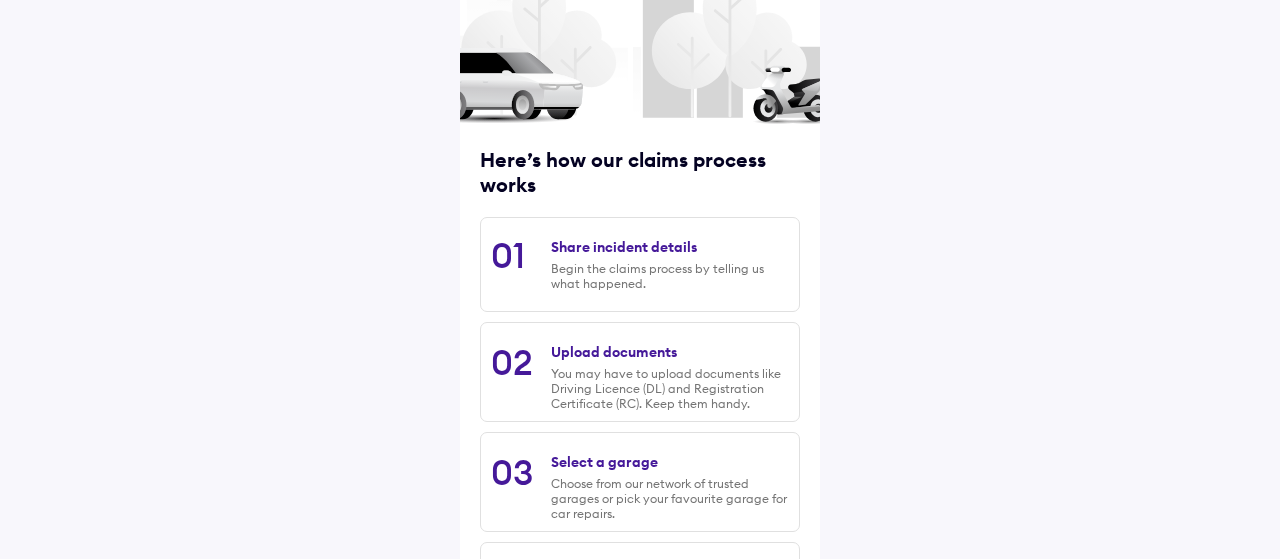 scroll, scrollTop: 338, scrollLeft: 0, axis: vertical 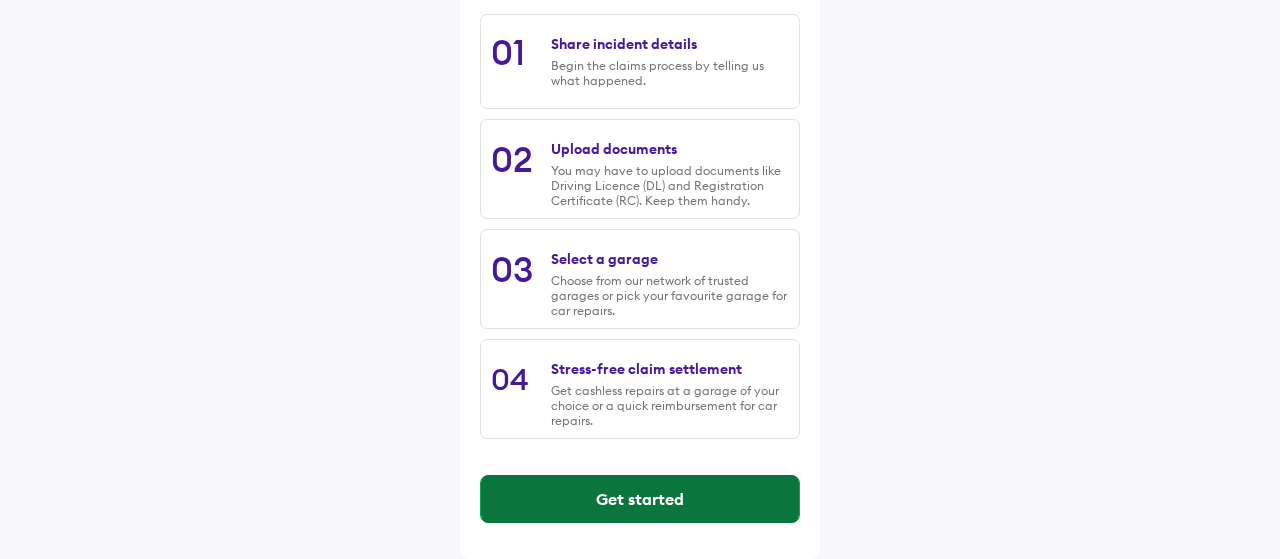 drag, startPoint x: 693, startPoint y: 501, endPoint x: 625, endPoint y: 607, distance: 125.93649 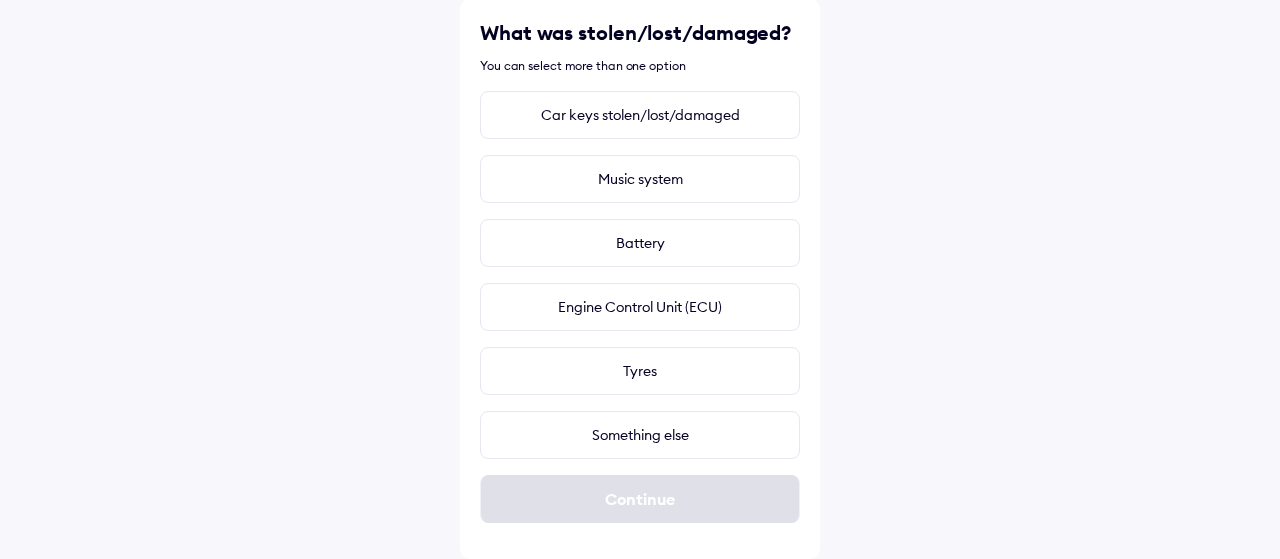 scroll, scrollTop: 0, scrollLeft: 0, axis: both 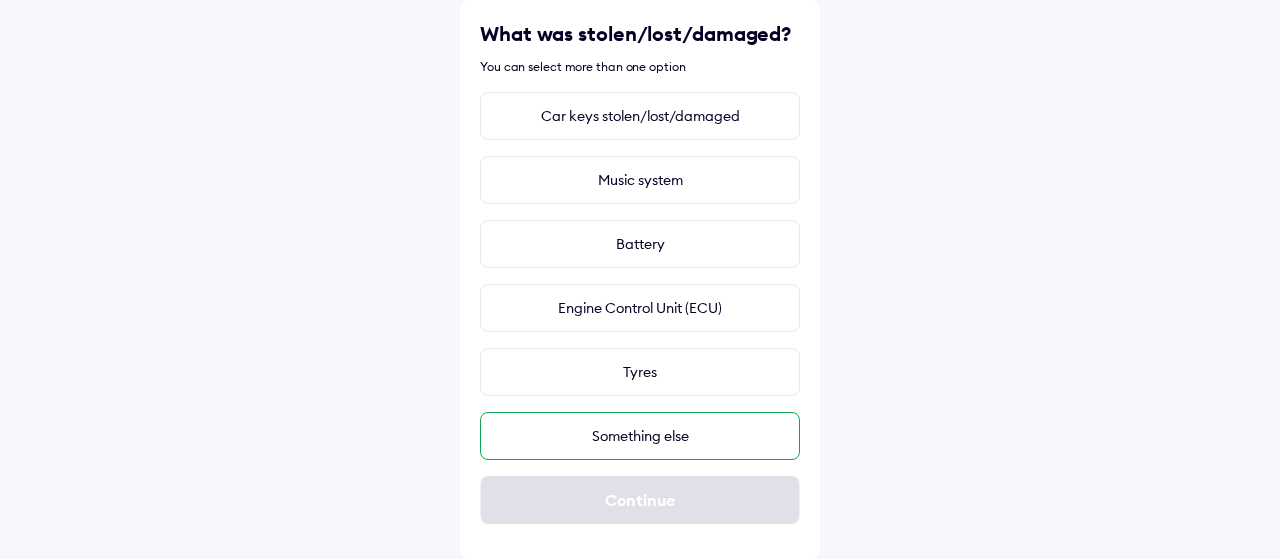 click on "Something else" at bounding box center [640, 436] 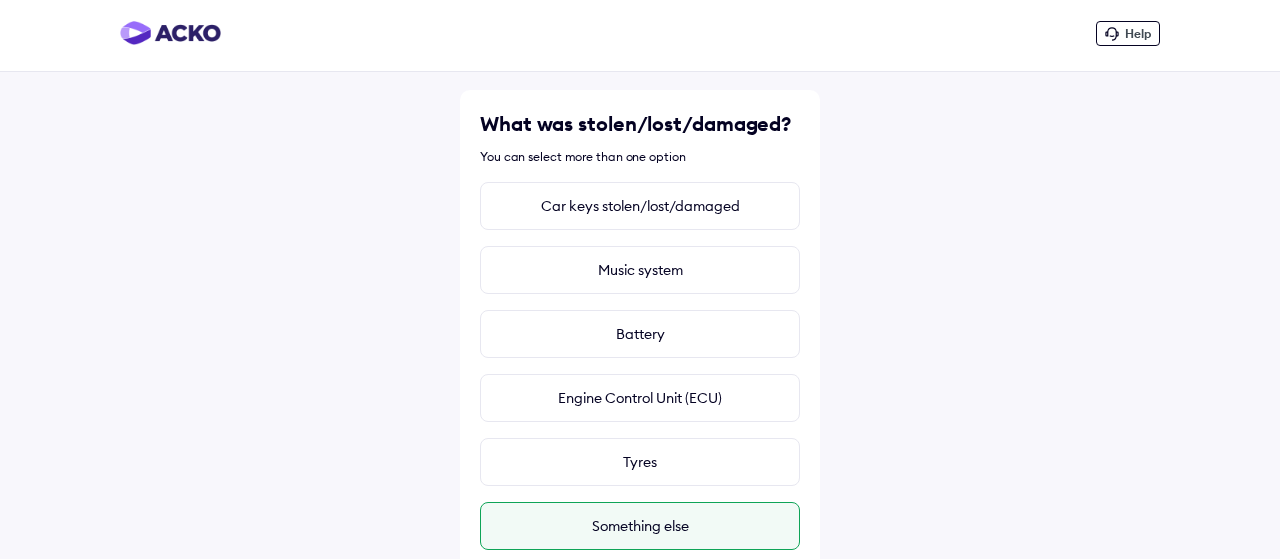 scroll, scrollTop: 0, scrollLeft: 0, axis: both 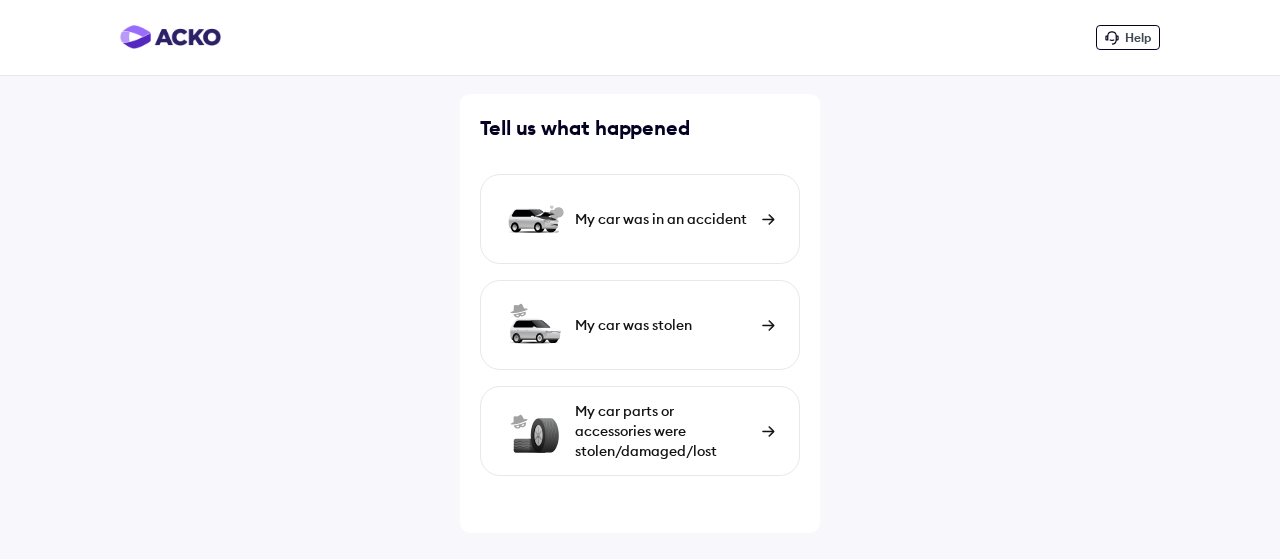 click on "My car was in an accident" at bounding box center (640, 219) 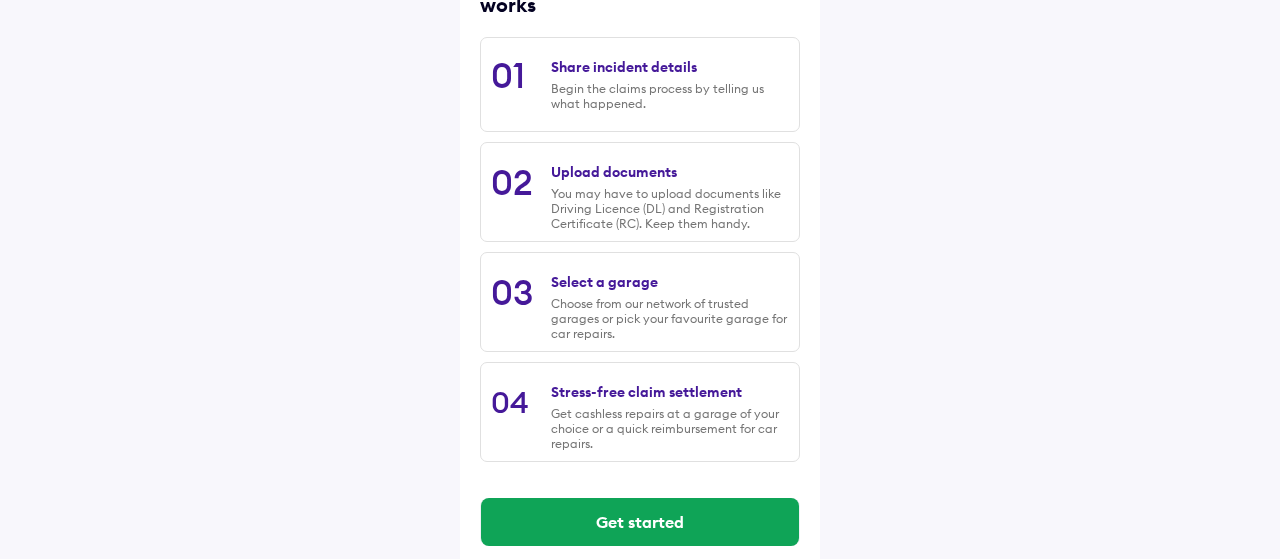 scroll, scrollTop: 338, scrollLeft: 0, axis: vertical 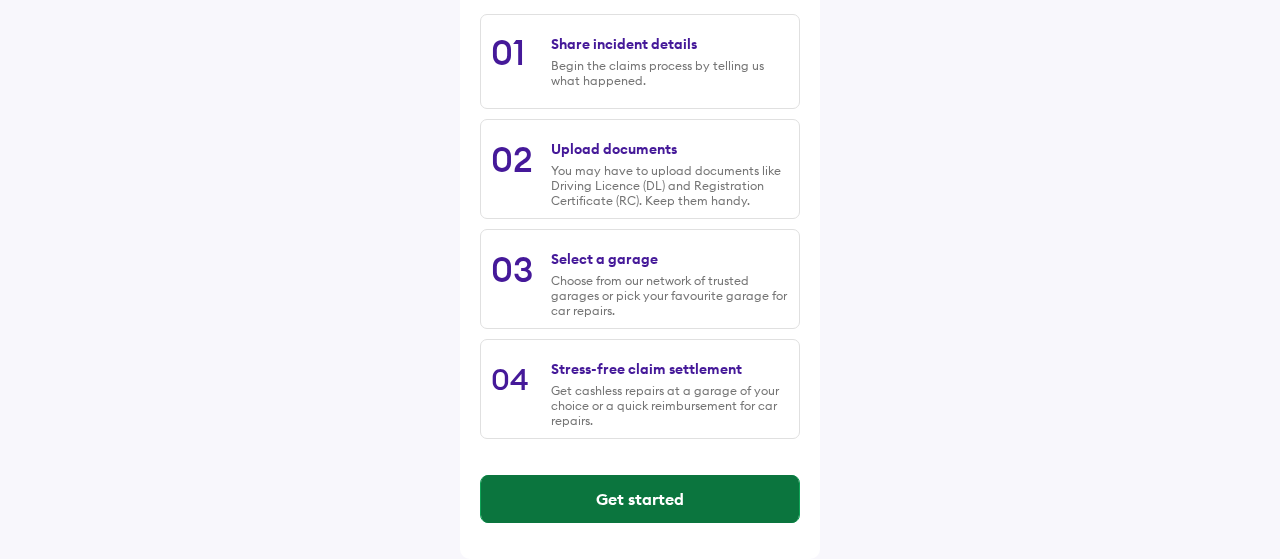 click on "Get started" at bounding box center (640, 499) 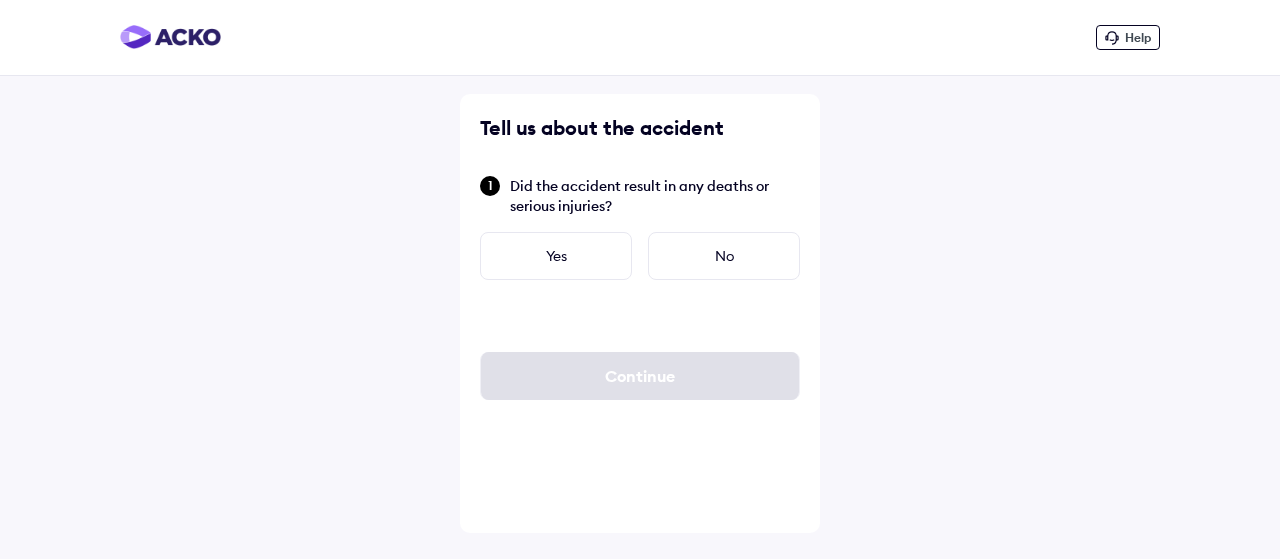 scroll, scrollTop: 0, scrollLeft: 0, axis: both 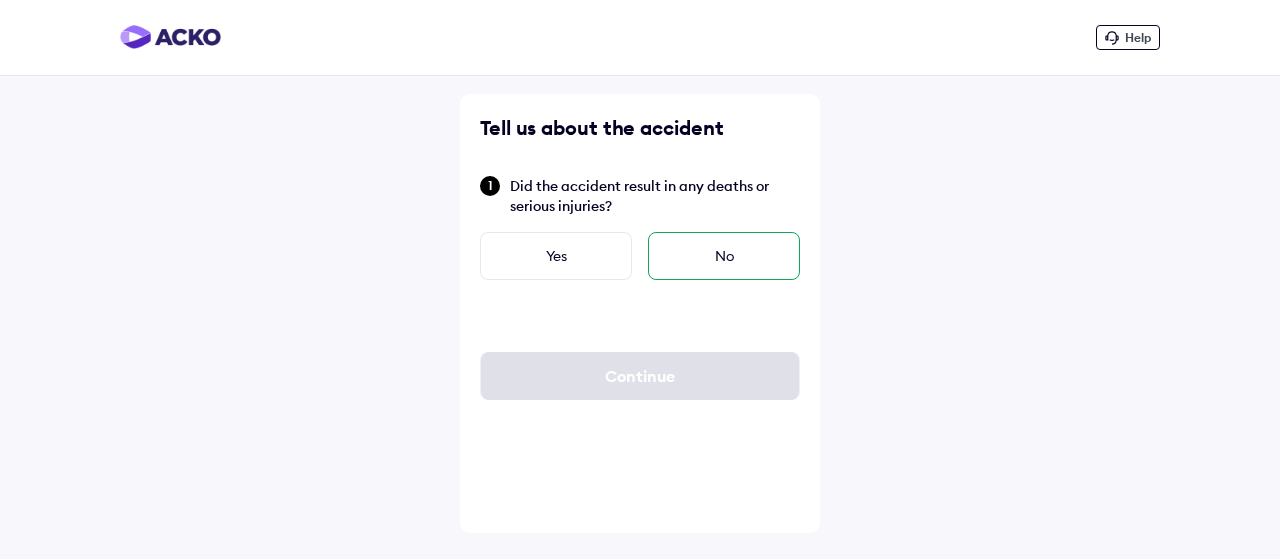 click on "No" at bounding box center (724, 256) 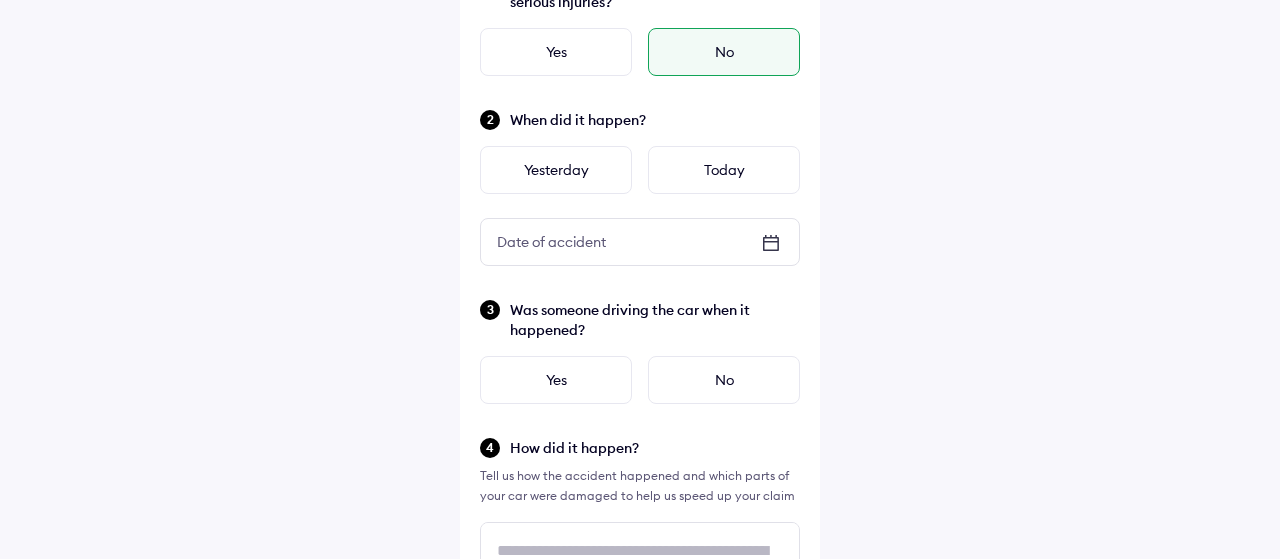 scroll, scrollTop: 206, scrollLeft: 0, axis: vertical 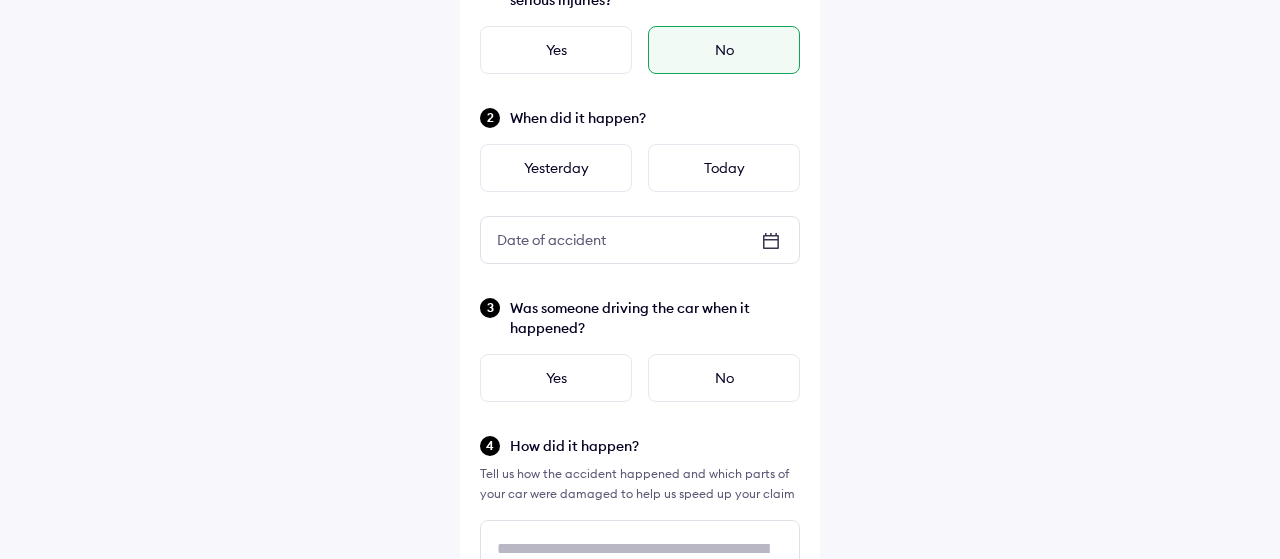 click 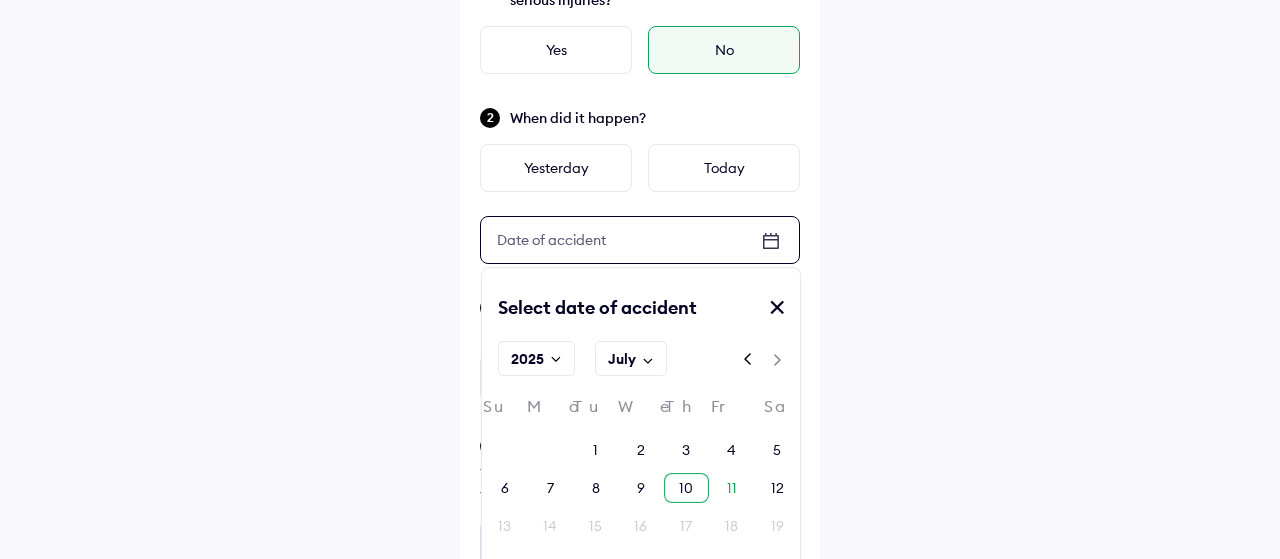 click on "10" at bounding box center (686, 488) 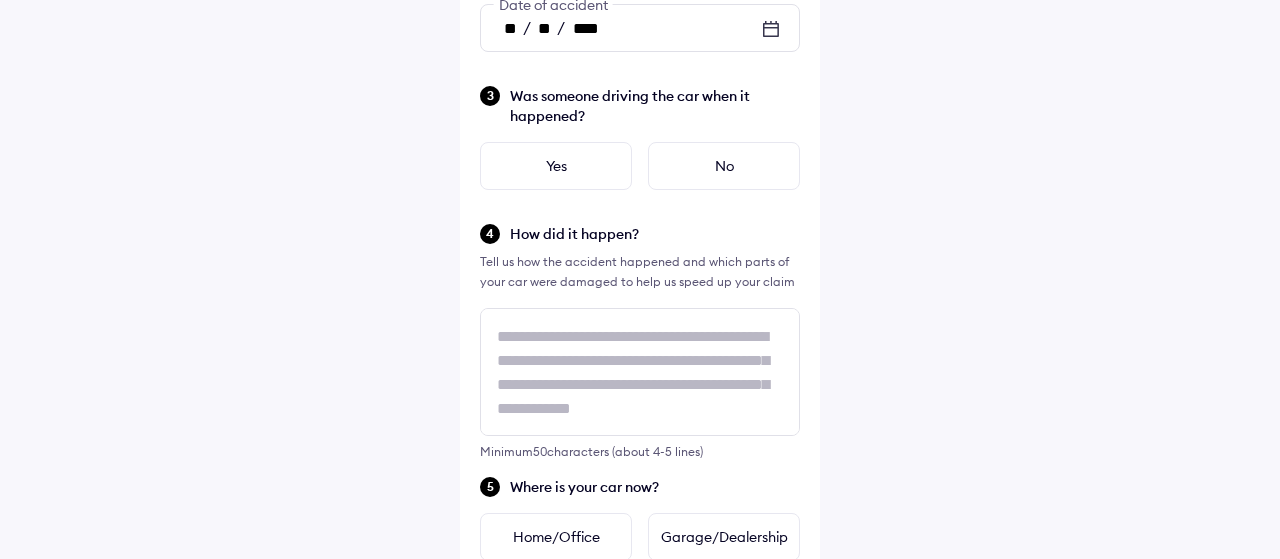 scroll, scrollTop: 414, scrollLeft: 0, axis: vertical 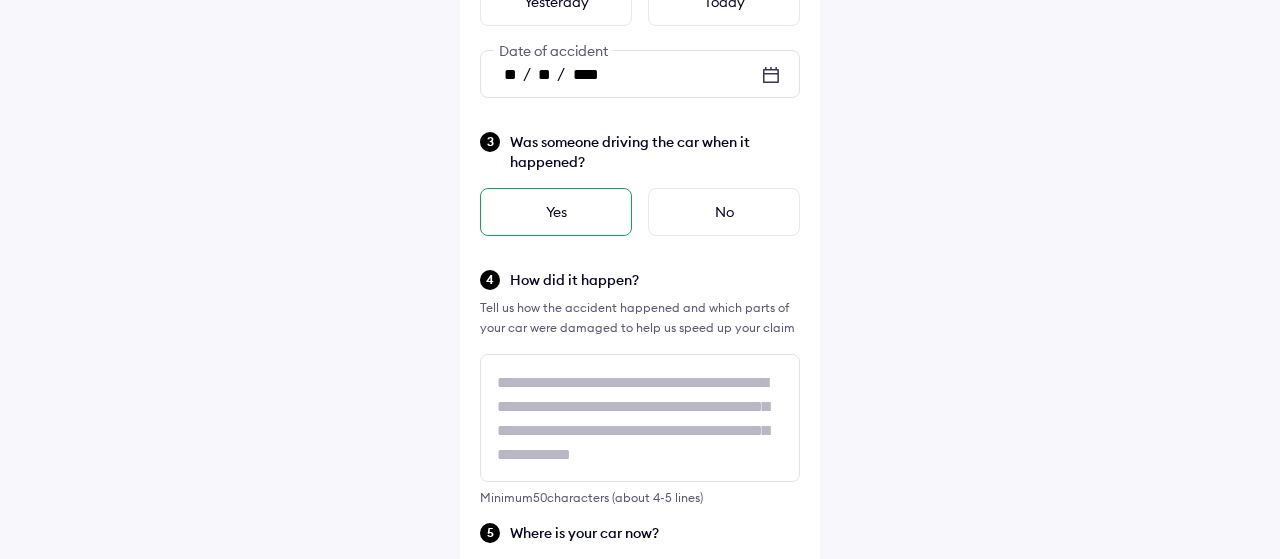 click on "Yes" at bounding box center [556, 212] 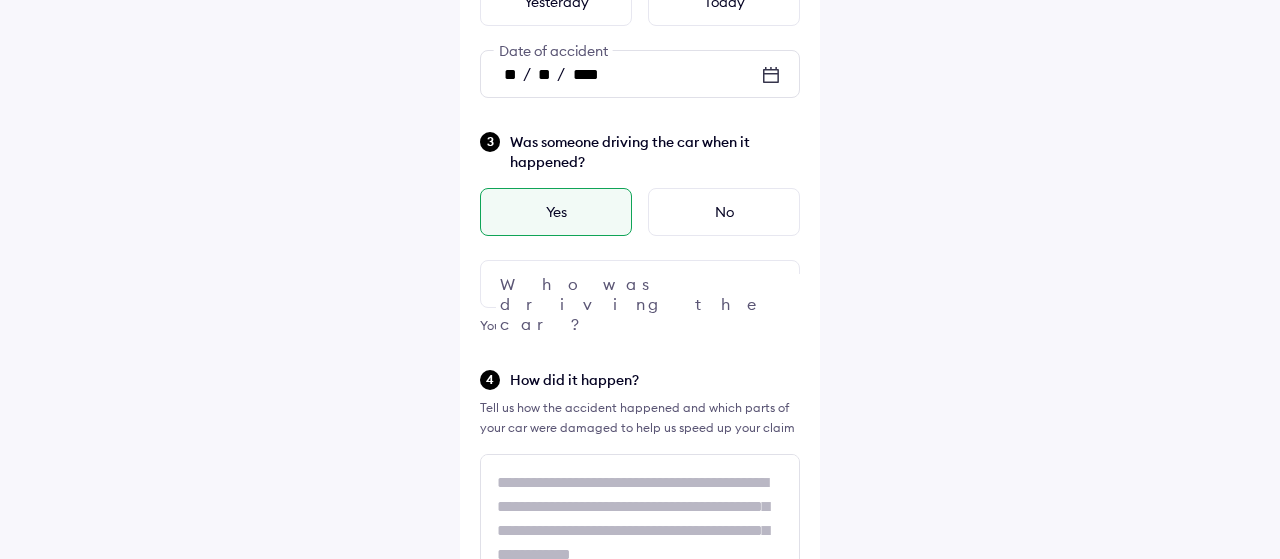 click at bounding box center [771, 284] 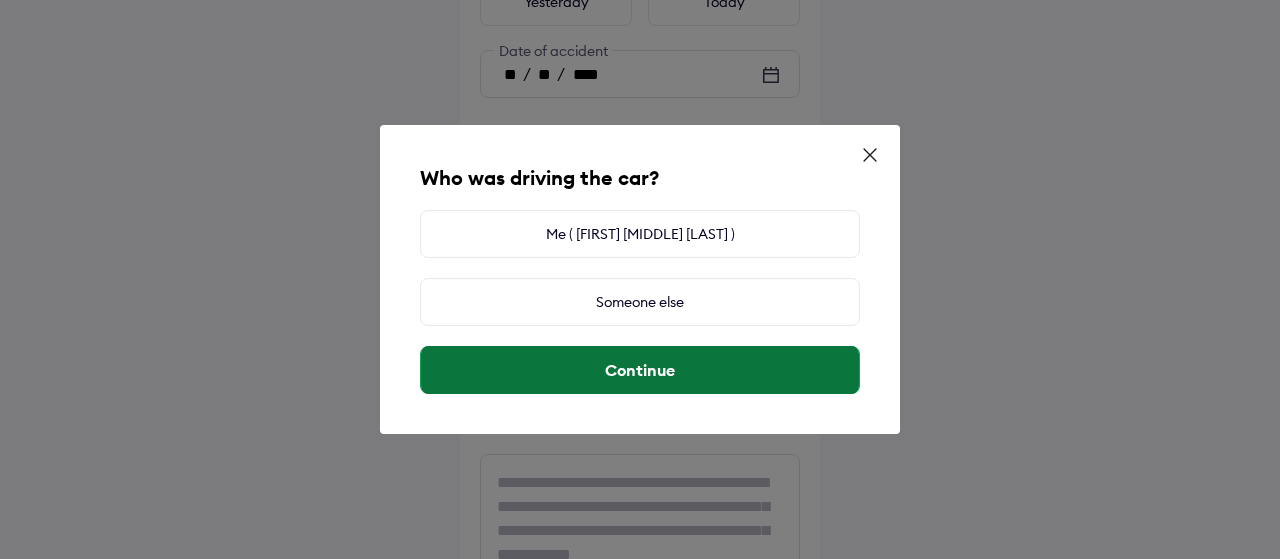 click on "Continue" at bounding box center [640, 370] 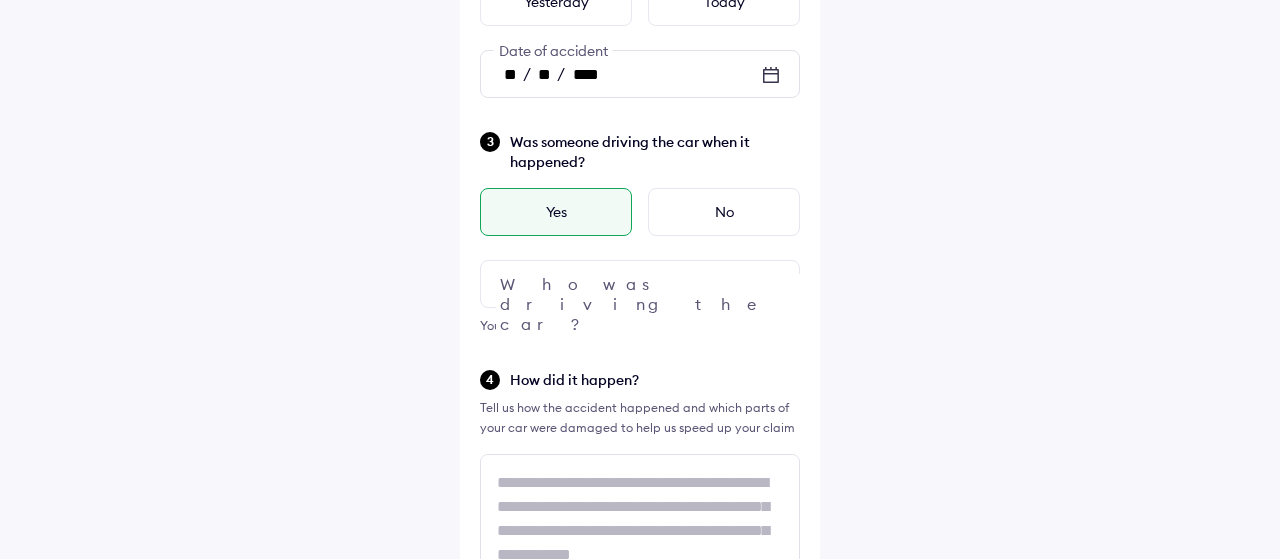 click at bounding box center [640, 284] 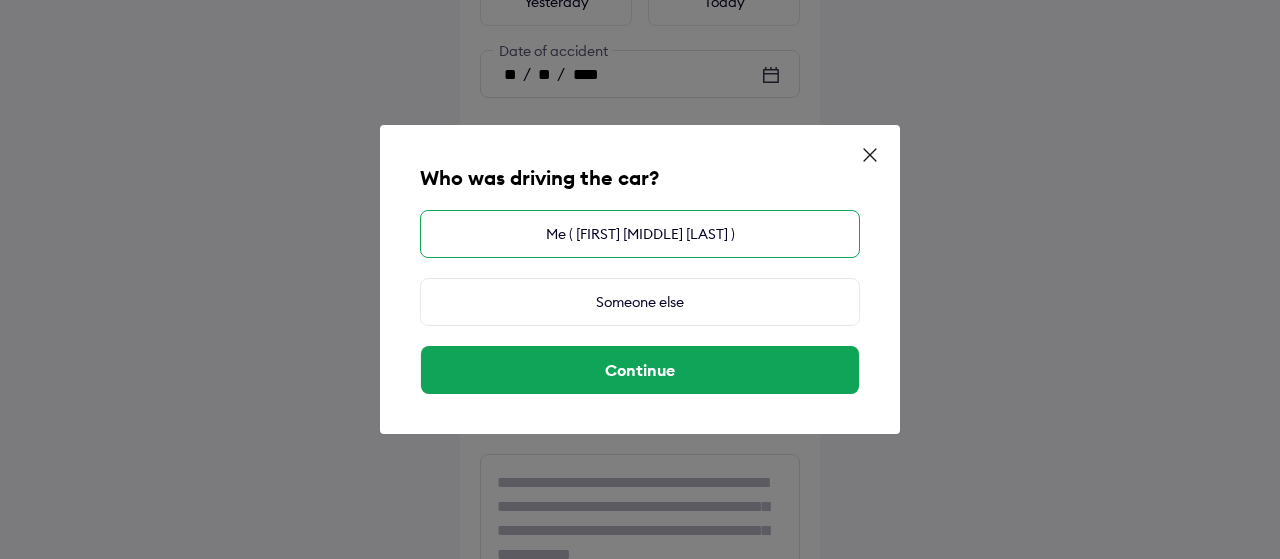 click on "Me ( [FIRST] [MIDDLE] [LAST] )" at bounding box center [640, 234] 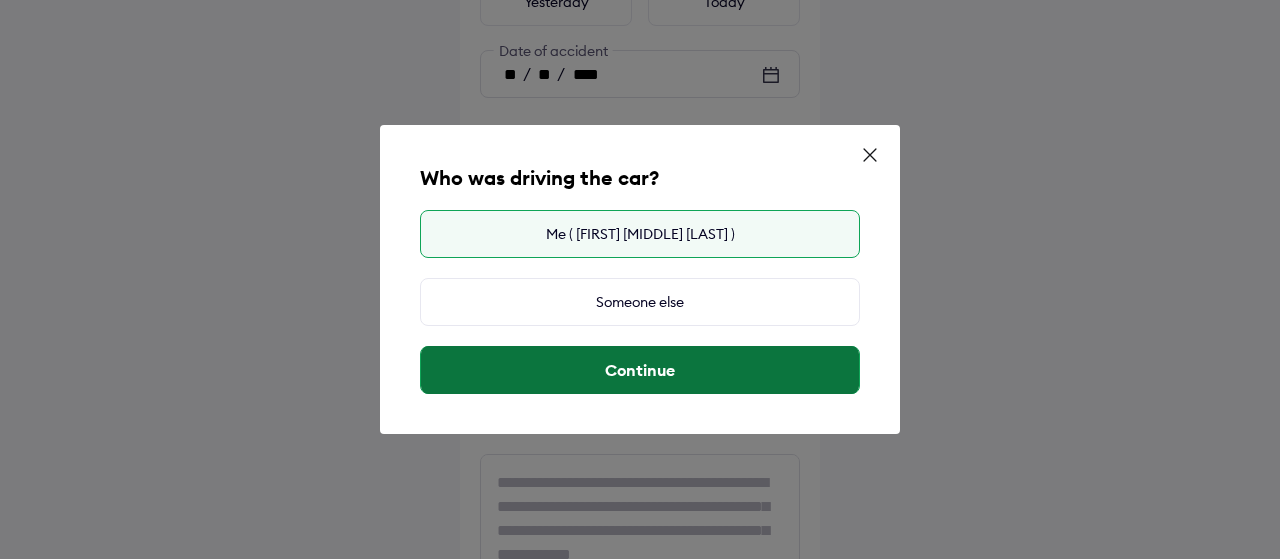 click on "Continue" at bounding box center [640, 370] 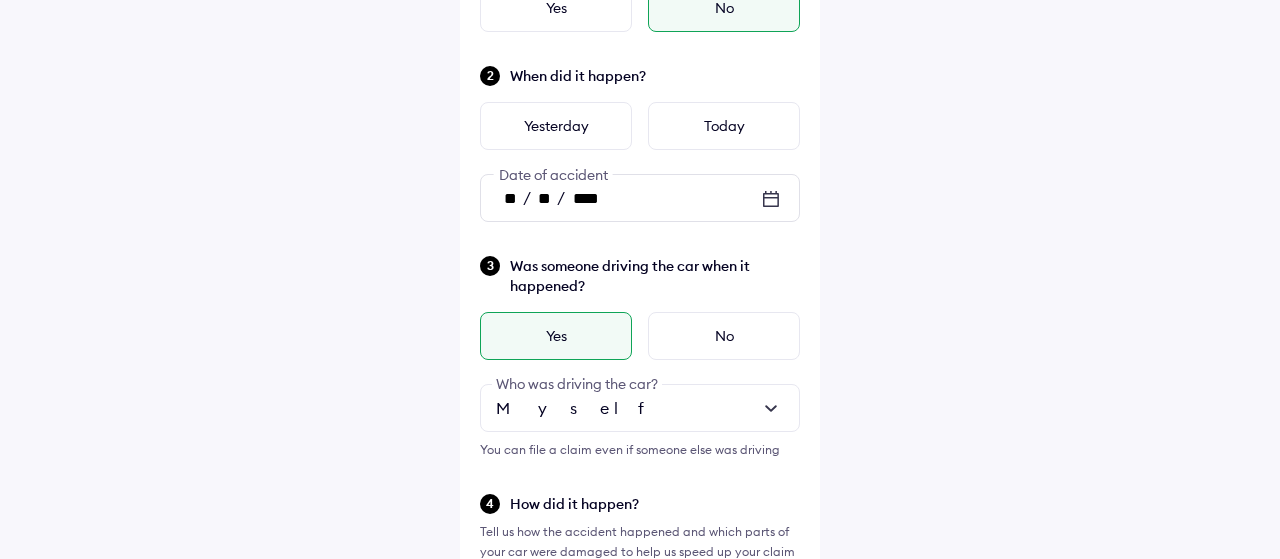 scroll, scrollTop: 254, scrollLeft: 0, axis: vertical 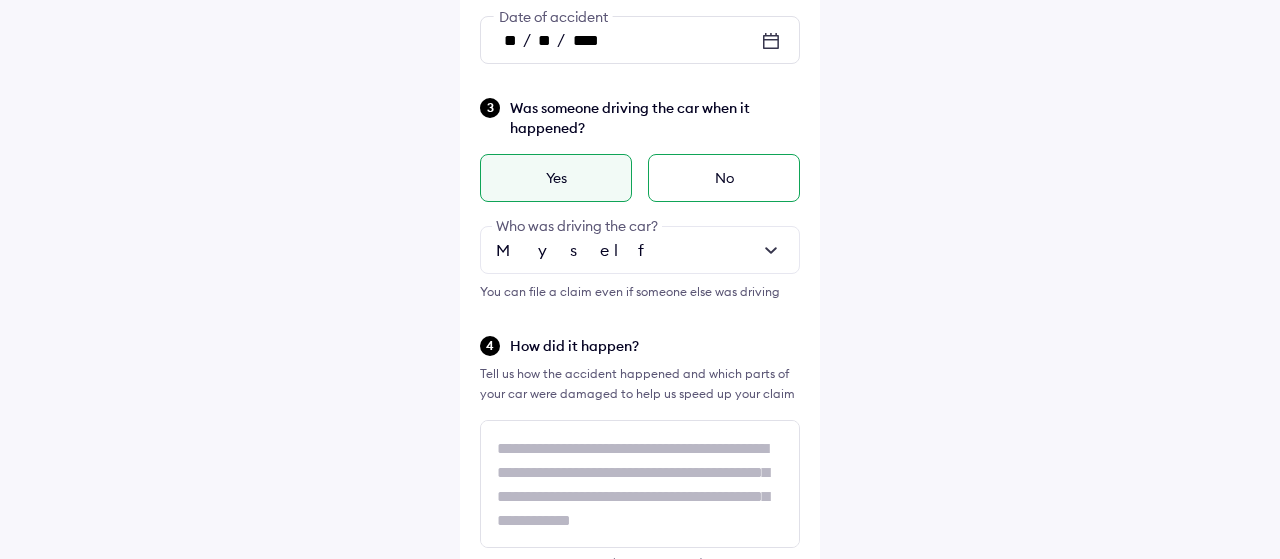 click on "No" at bounding box center (724, 178) 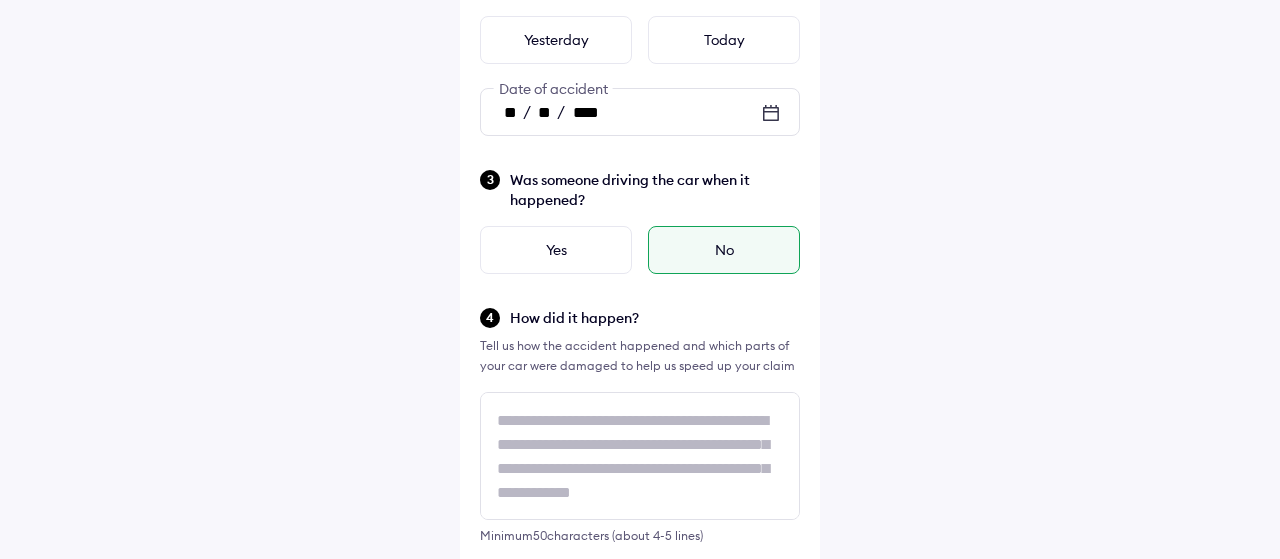 scroll, scrollTop: 331, scrollLeft: 0, axis: vertical 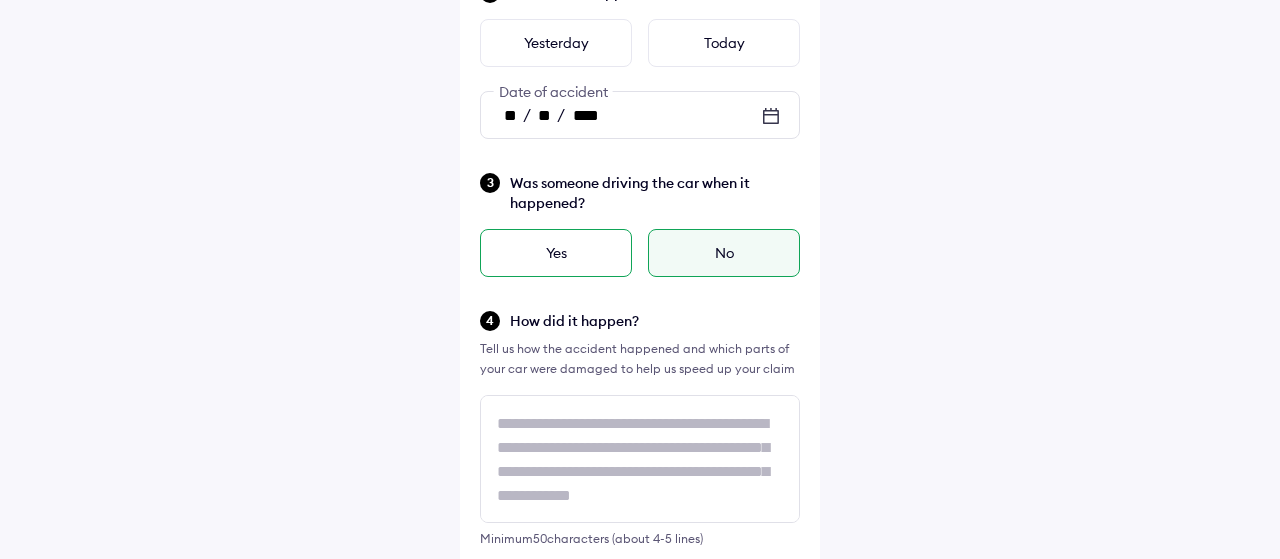 click on "Yes" at bounding box center [556, 253] 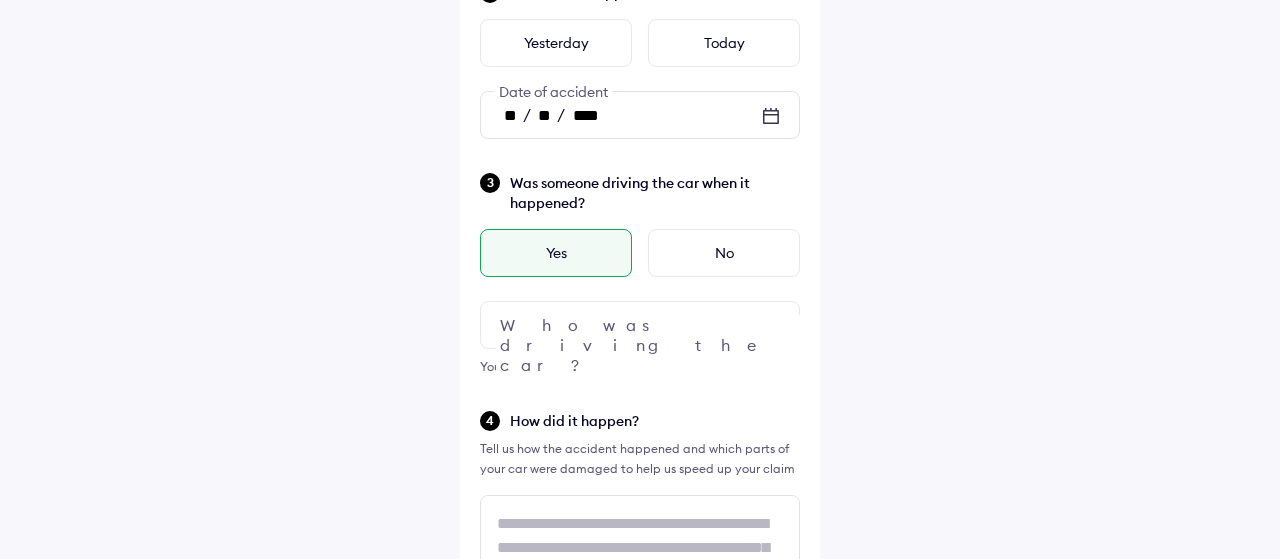 click at bounding box center (640, 325) 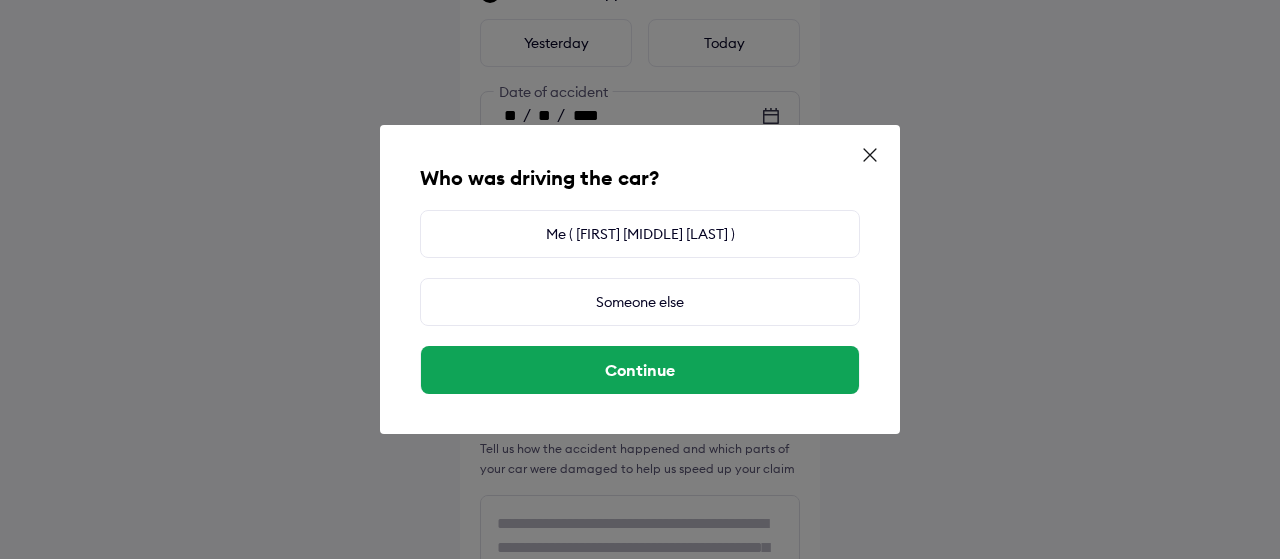 click 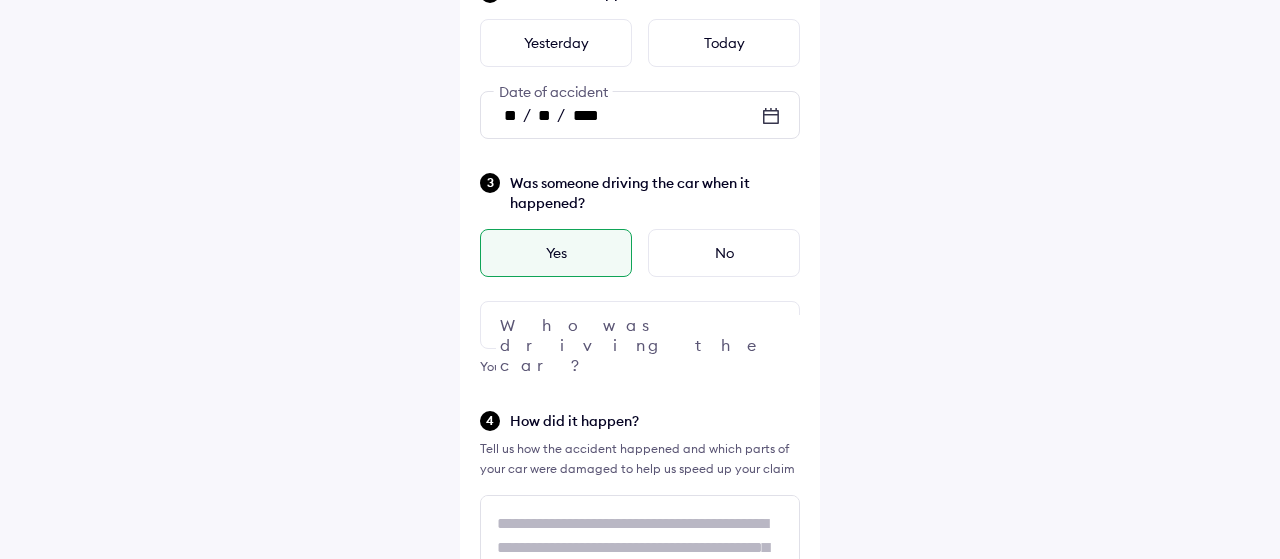 click at bounding box center [771, 325] 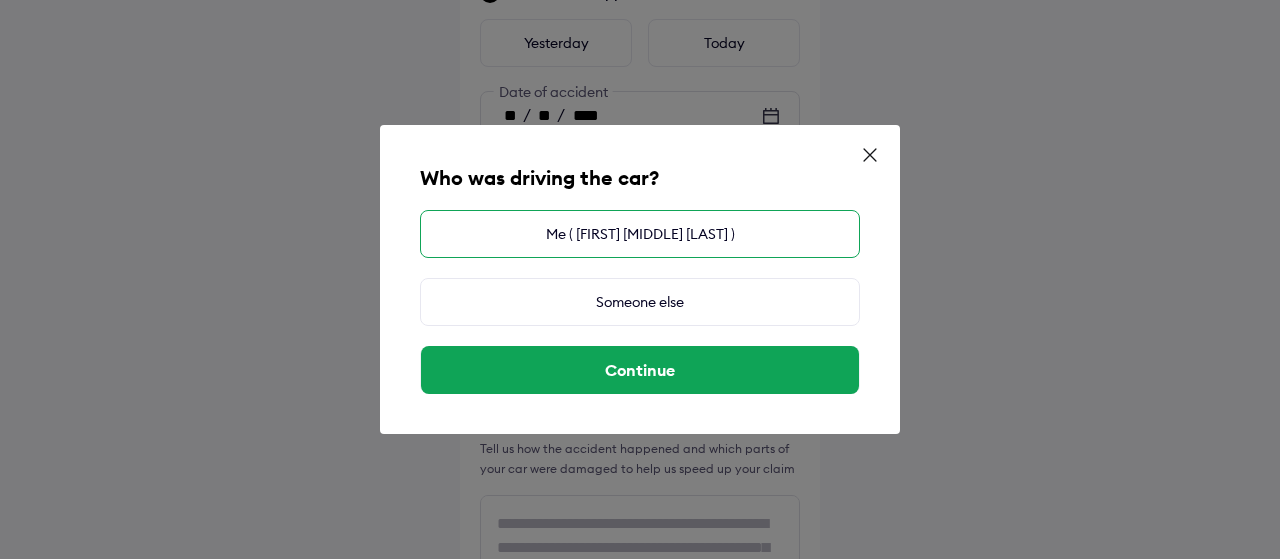 click on "Me ( [FIRST] [MIDDLE] [LAST] )" at bounding box center (640, 234) 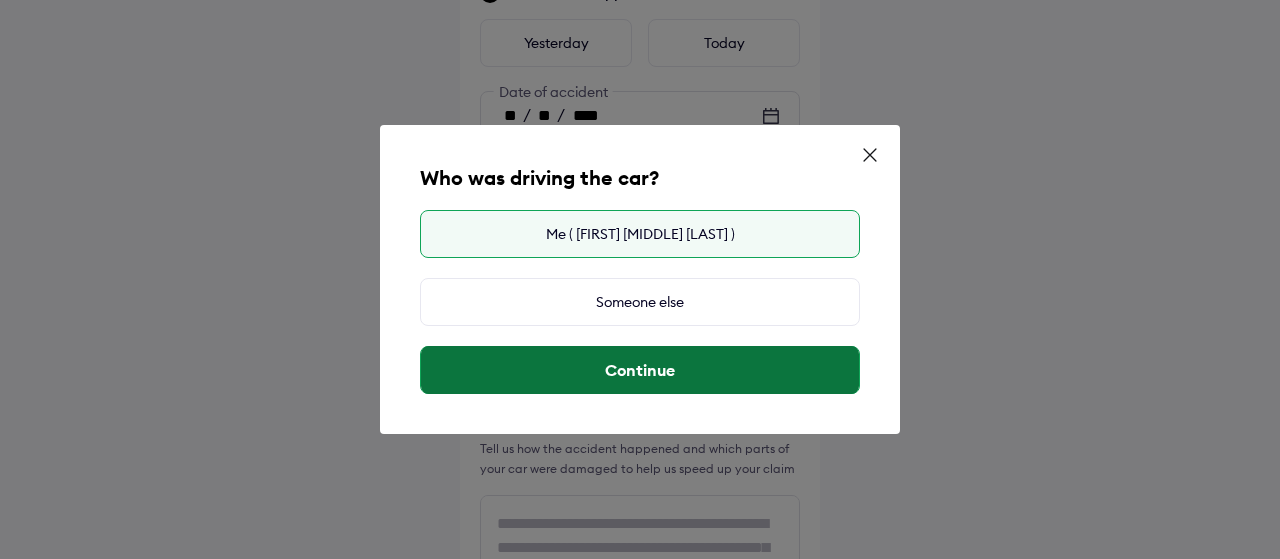 click on "Continue" at bounding box center (640, 370) 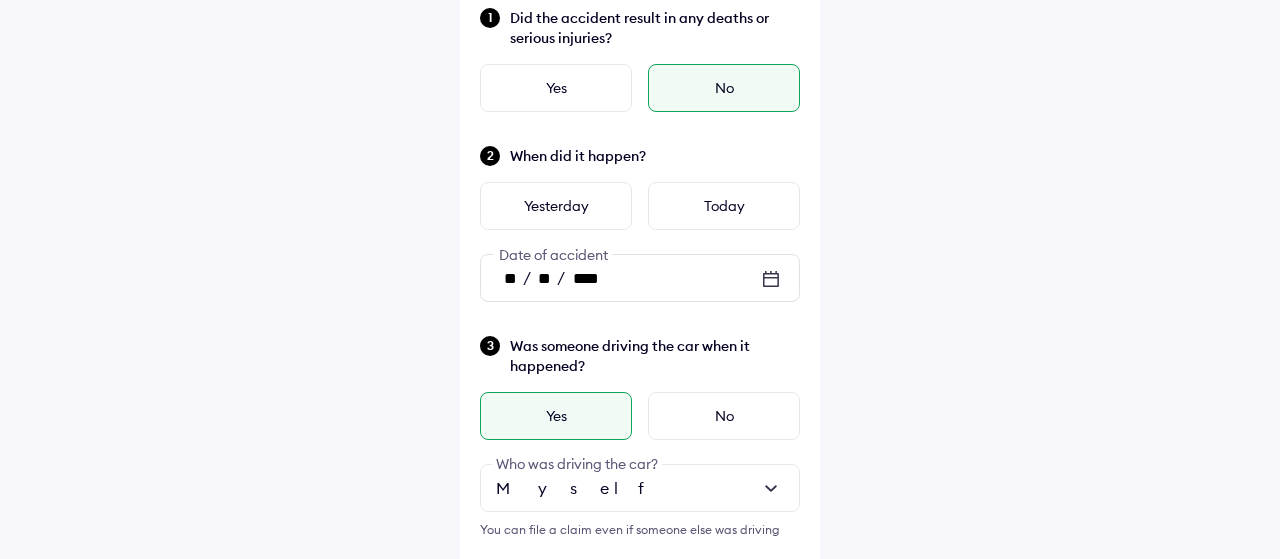 scroll, scrollTop: 174, scrollLeft: 0, axis: vertical 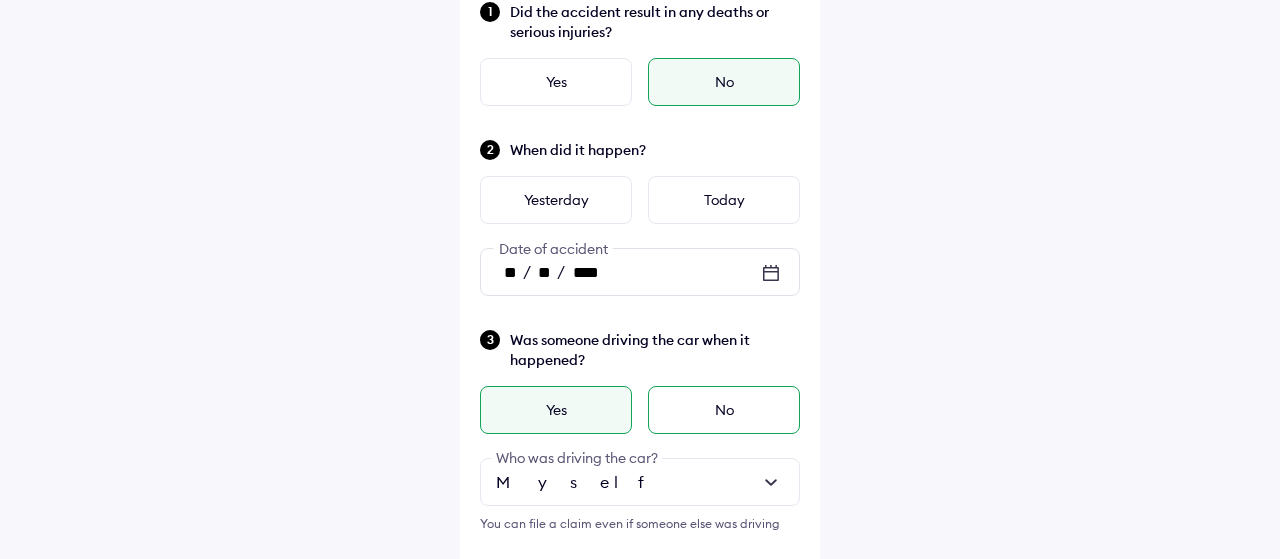 click on "No" at bounding box center (724, 410) 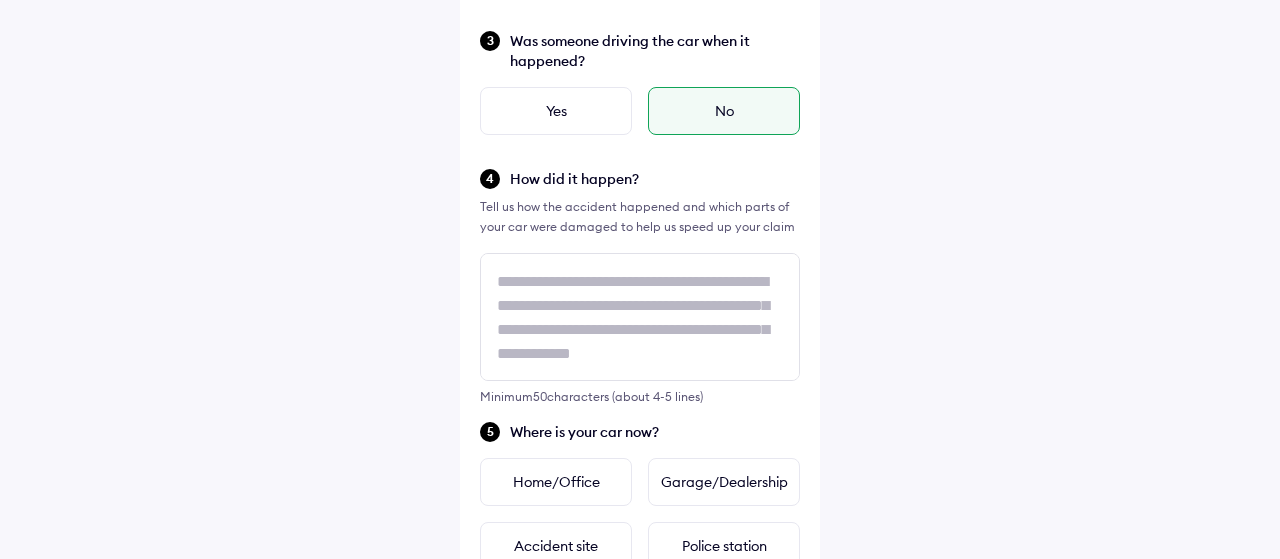 scroll, scrollTop: 475, scrollLeft: 0, axis: vertical 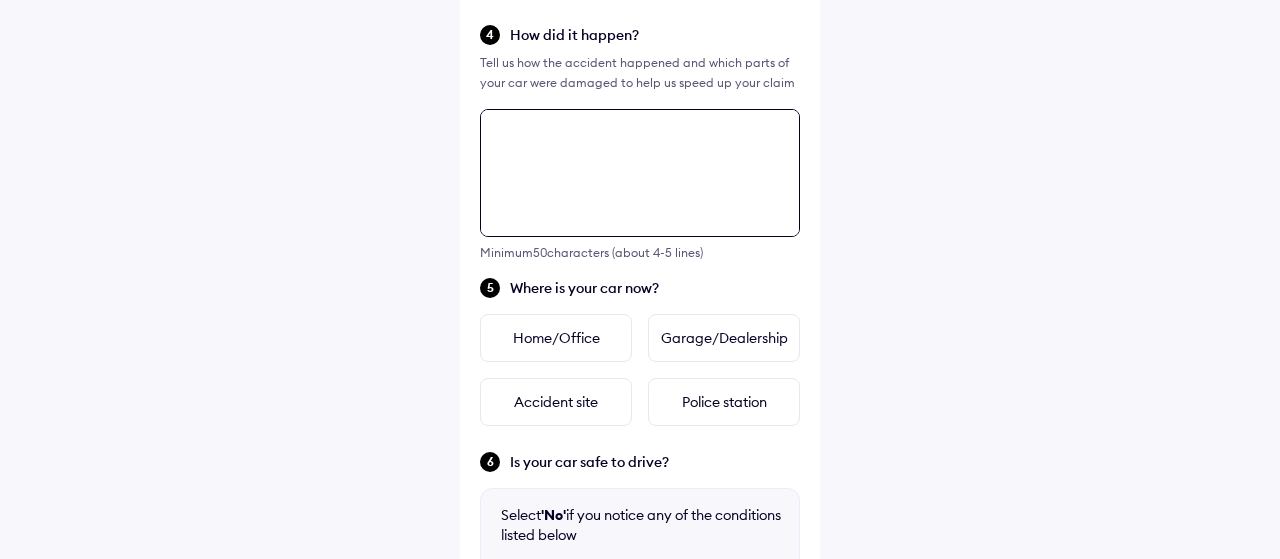 click at bounding box center (640, 173) 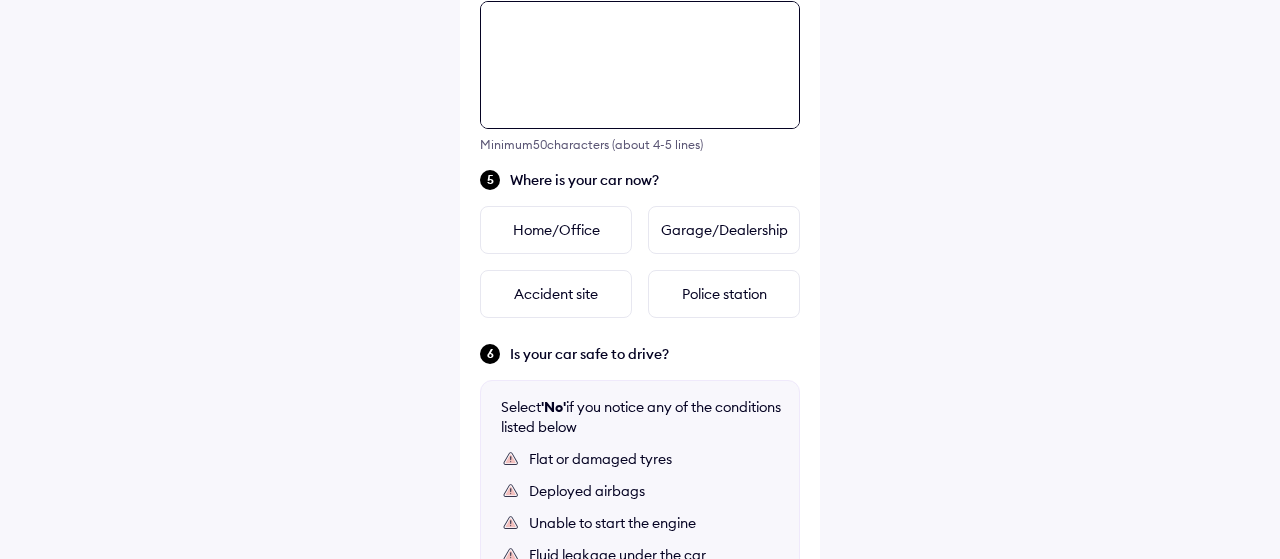scroll, scrollTop: 726, scrollLeft: 0, axis: vertical 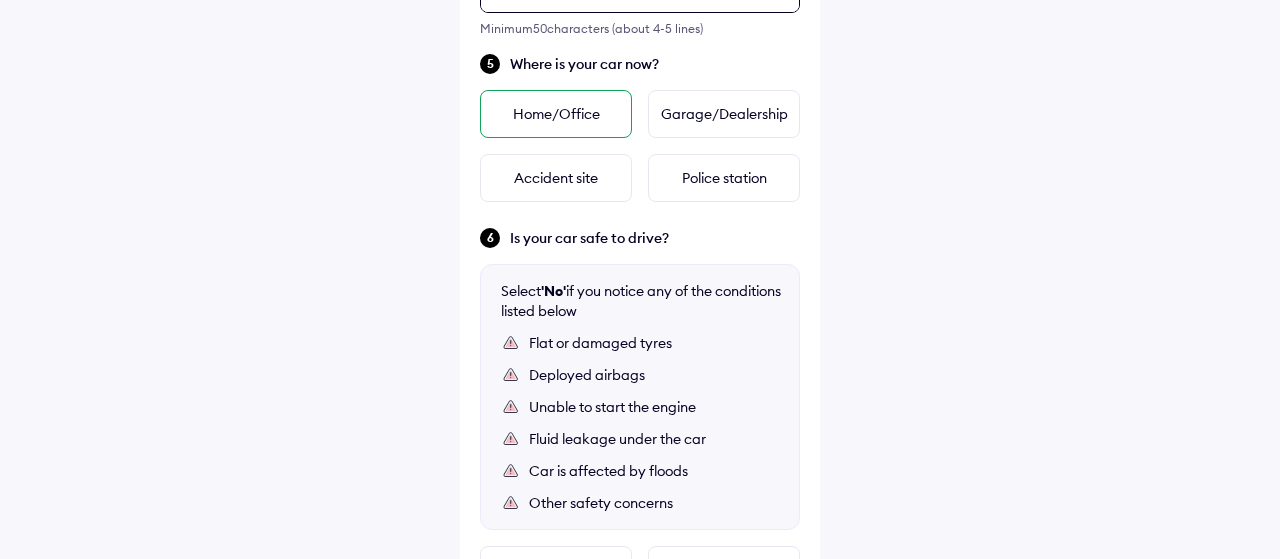 type on "**********" 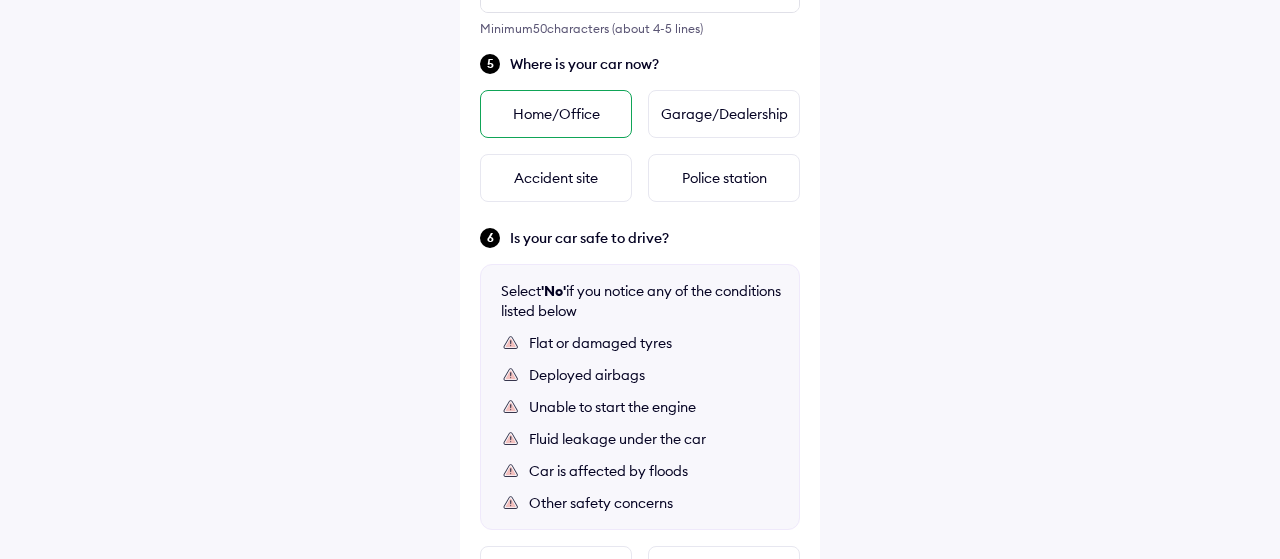 click on "Home/Office" at bounding box center (556, 114) 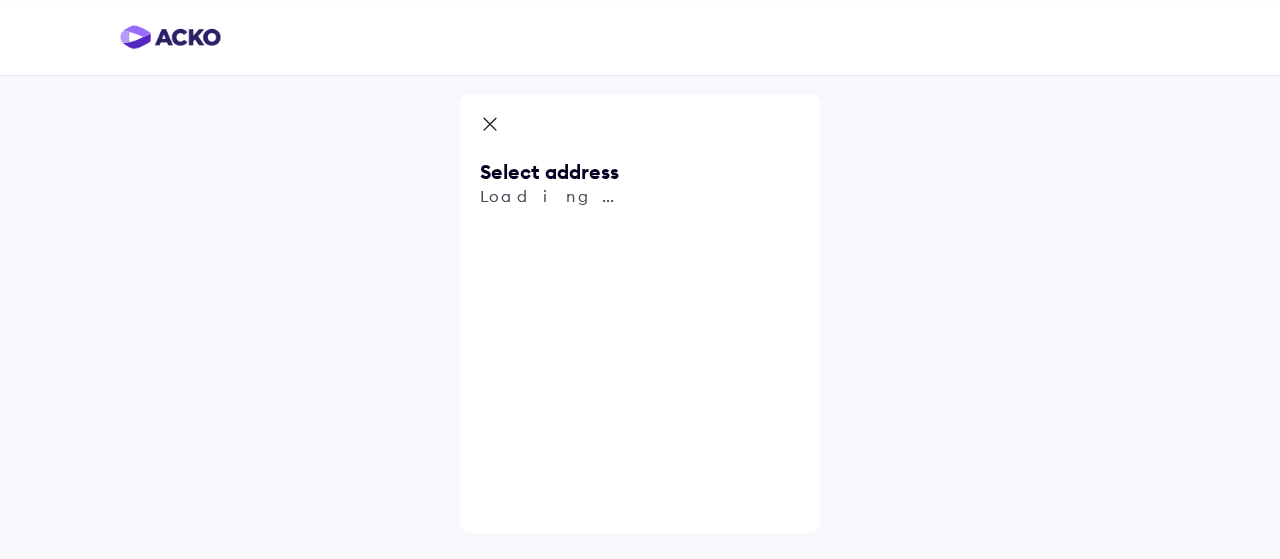 scroll, scrollTop: 0, scrollLeft: 0, axis: both 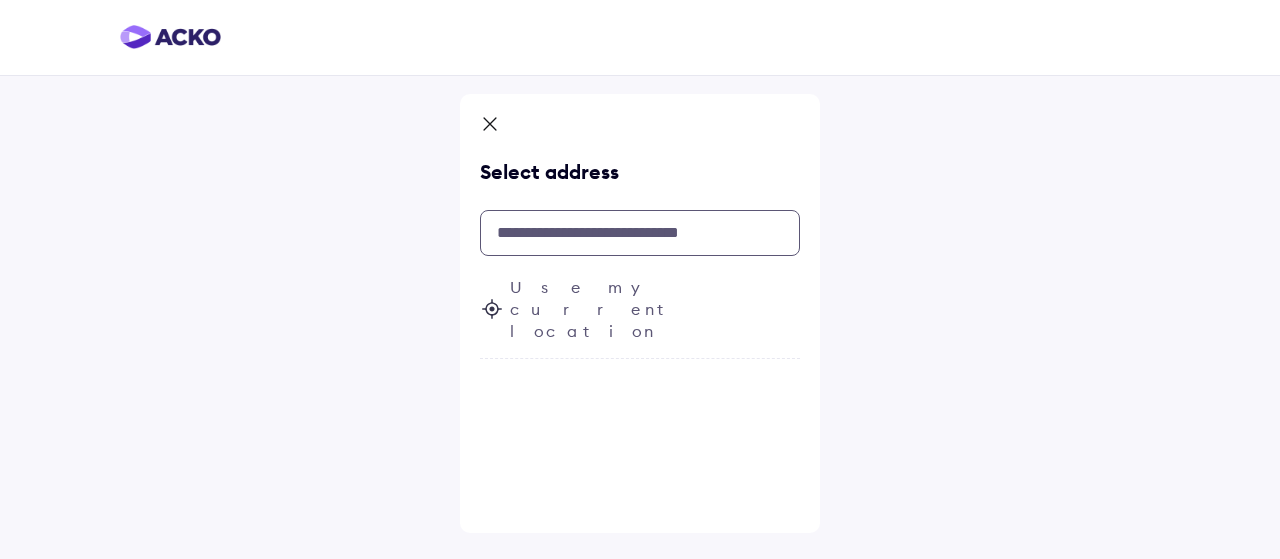 click at bounding box center (640, 233) 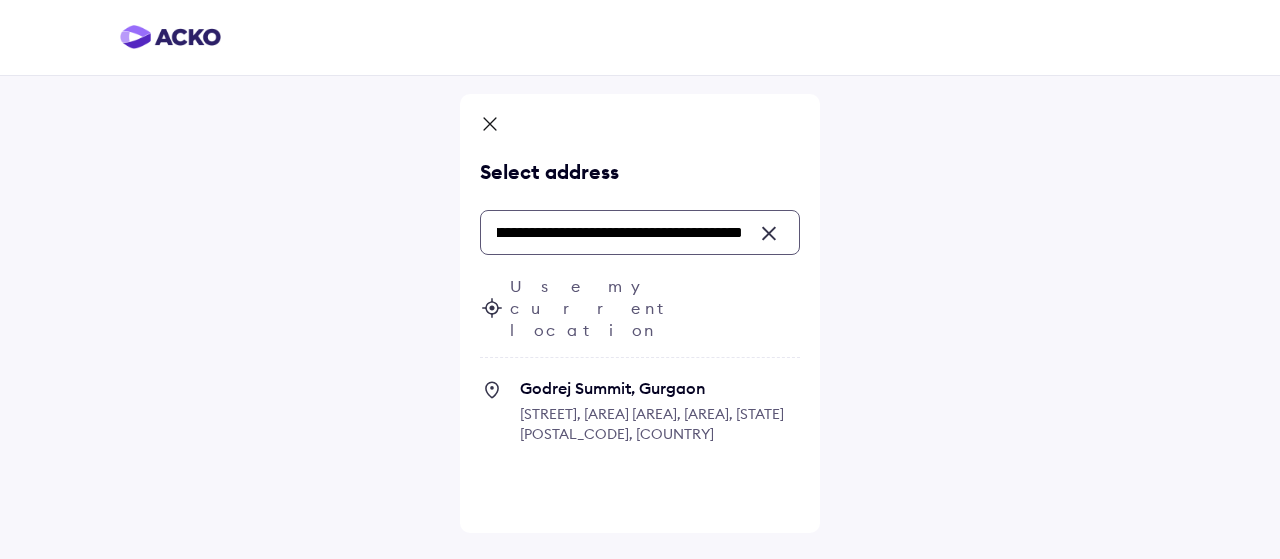 scroll, scrollTop: 0, scrollLeft: 606, axis: horizontal 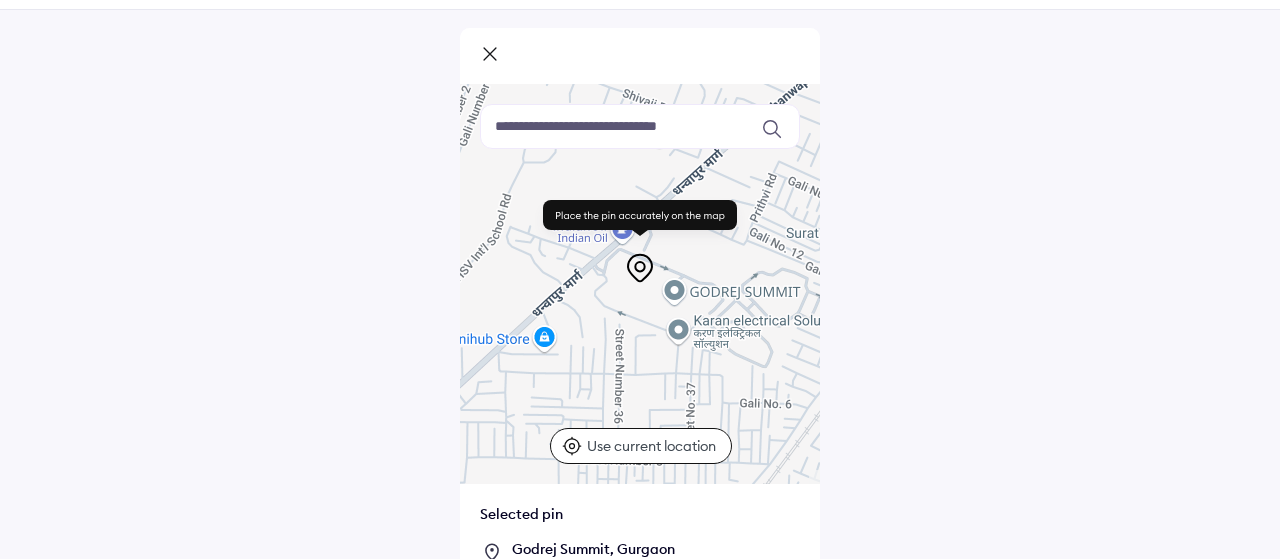 drag, startPoint x: 639, startPoint y: 273, endPoint x: 619, endPoint y: 291, distance: 26.907248 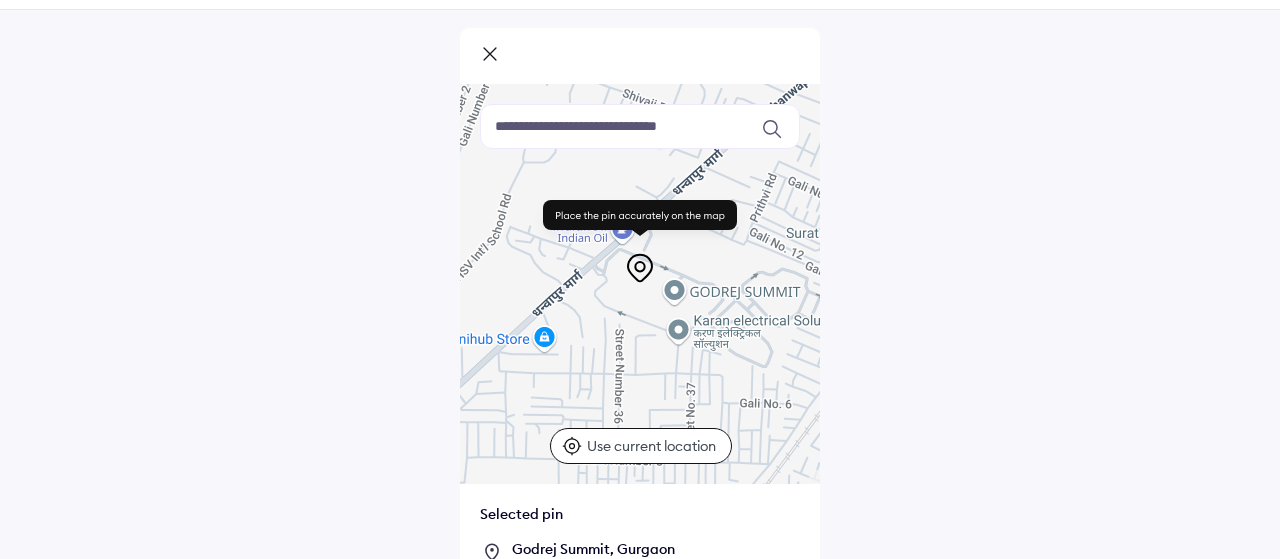 drag, startPoint x: 639, startPoint y: 273, endPoint x: 624, endPoint y: 312, distance: 41.785164 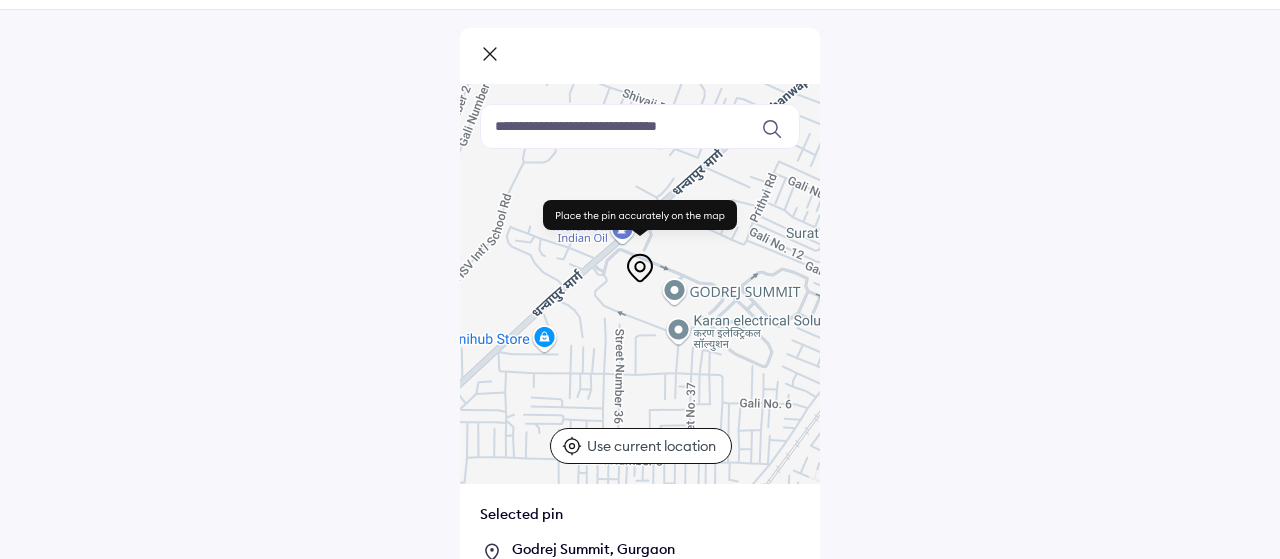 click on "Use current location" at bounding box center [654, 446] 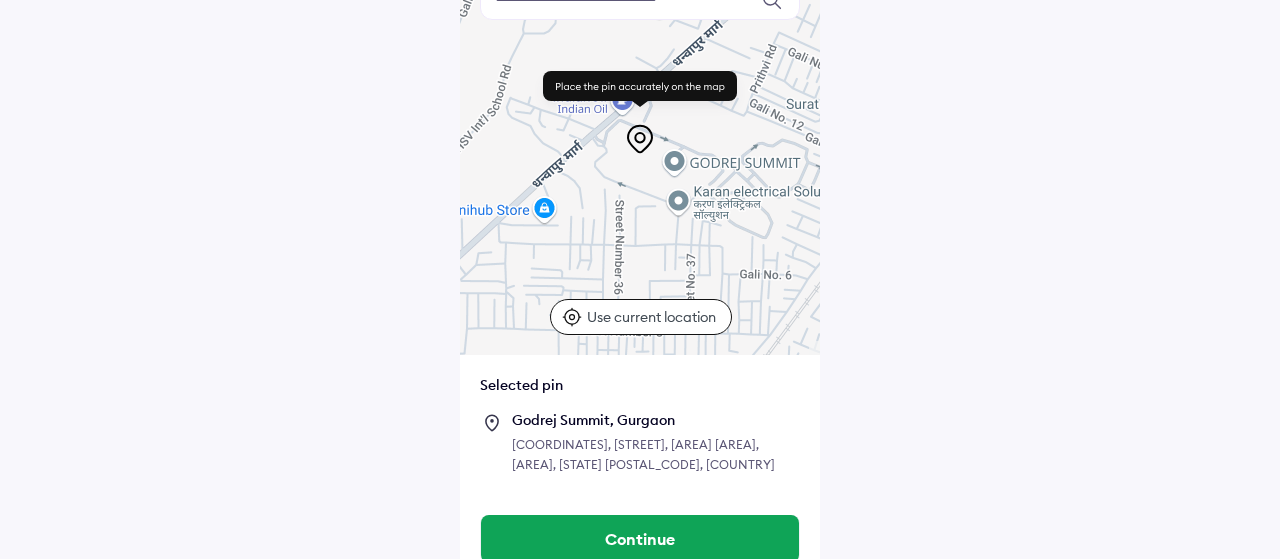 scroll, scrollTop: 218, scrollLeft: 0, axis: vertical 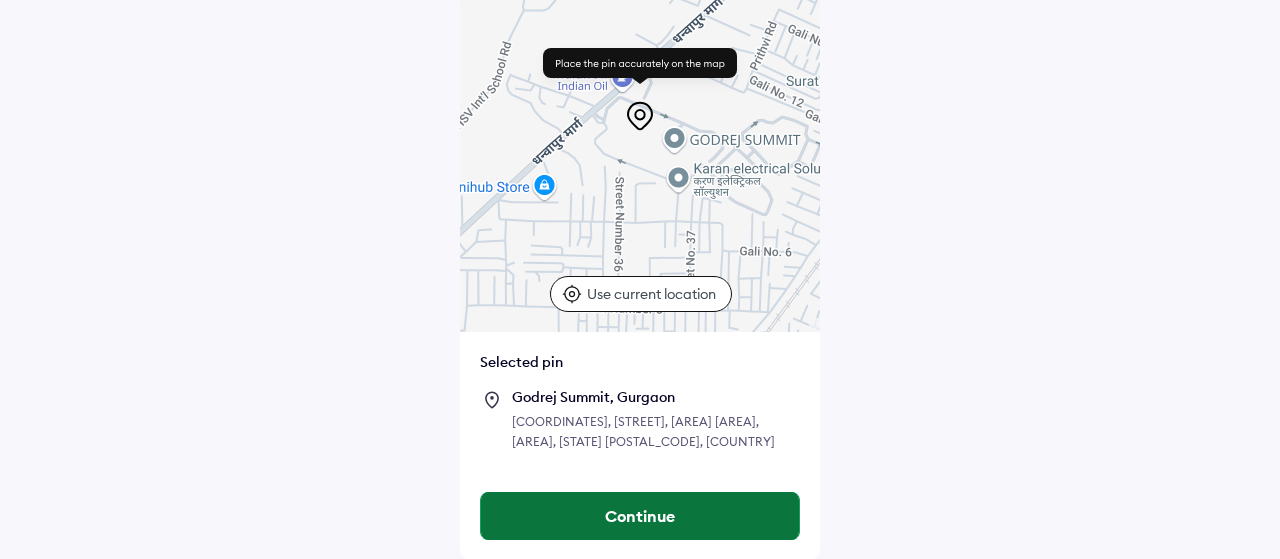click on "Continue" at bounding box center [640, 516] 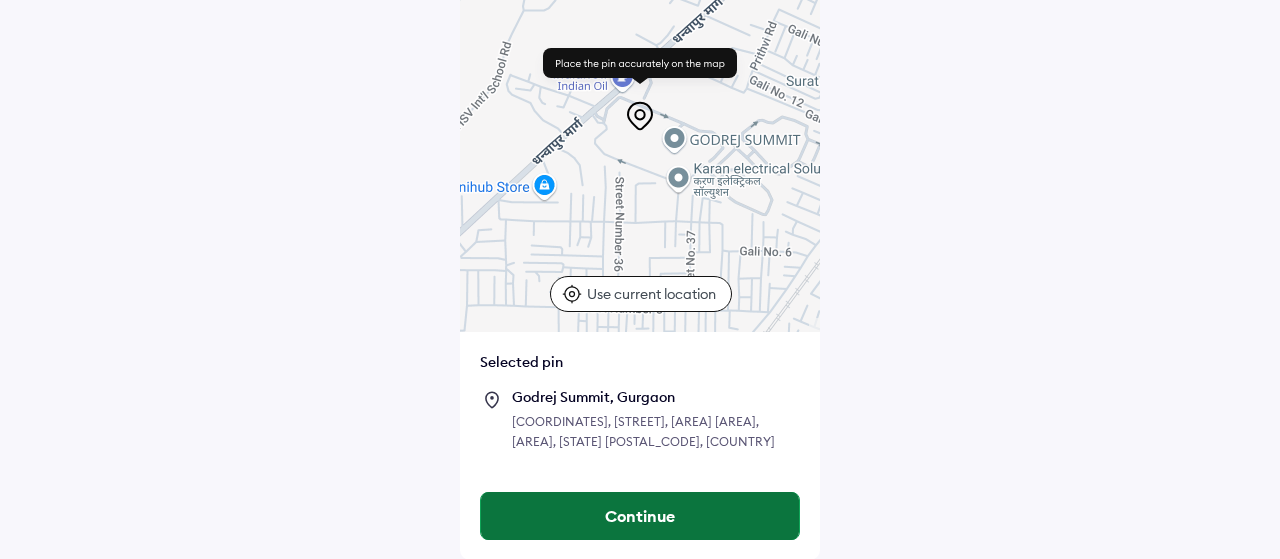 scroll, scrollTop: 0, scrollLeft: 0, axis: both 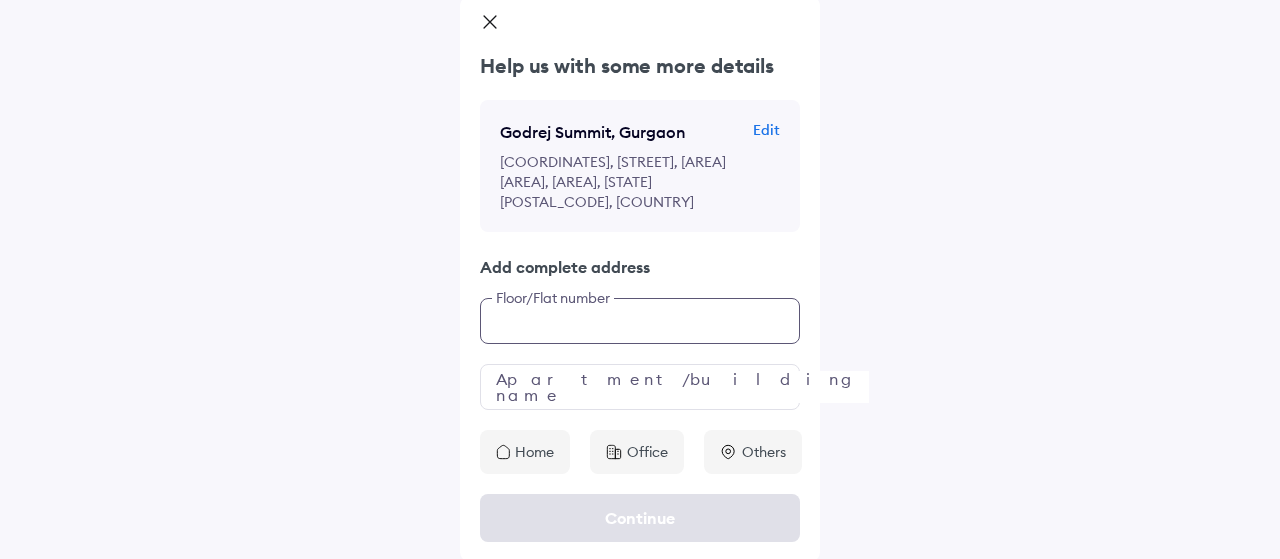 click at bounding box center [640, 321] 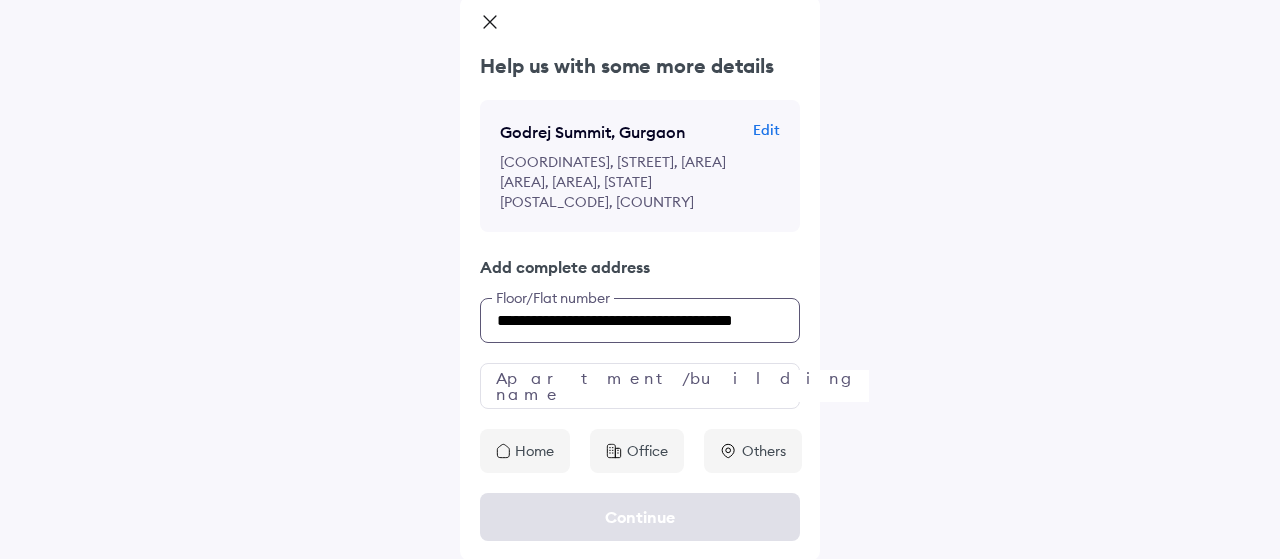 scroll, scrollTop: 0, scrollLeft: 0, axis: both 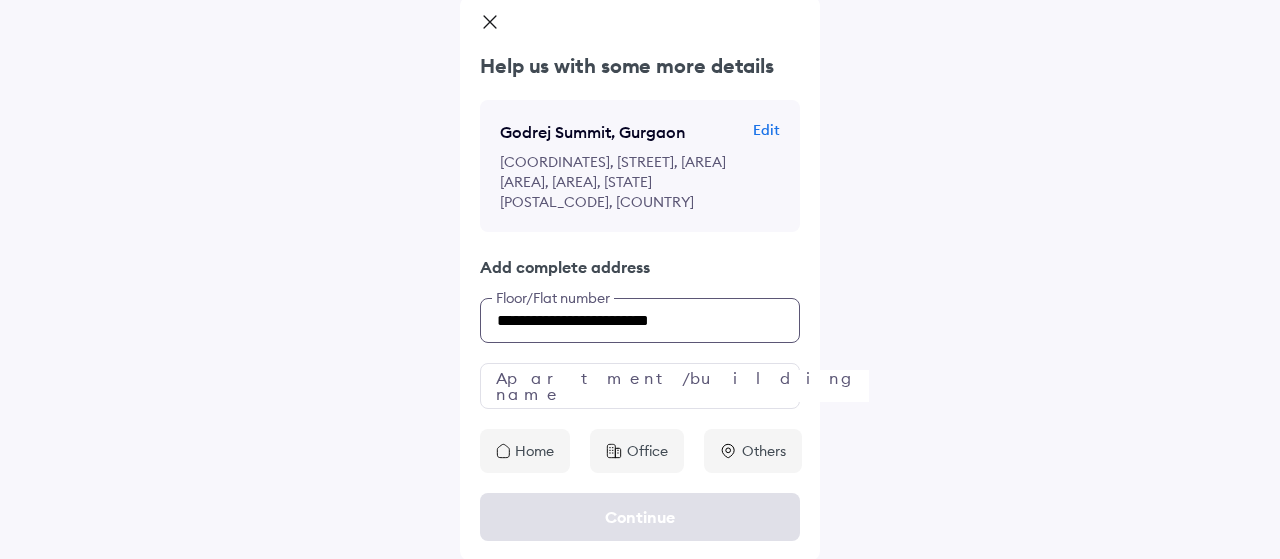 type on "**********" 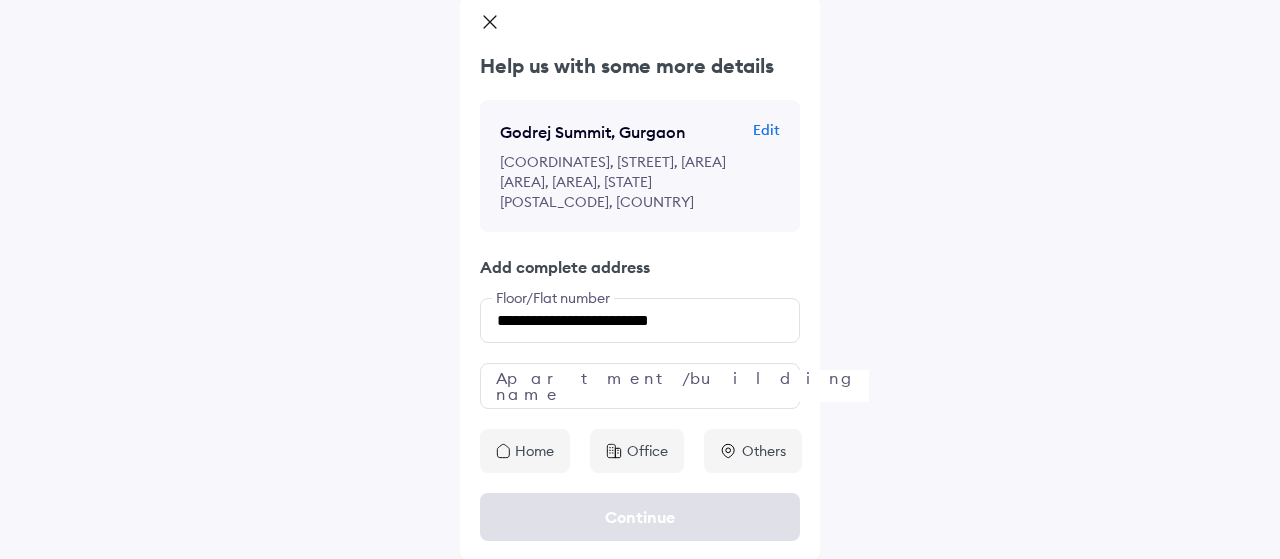 click on "**********" 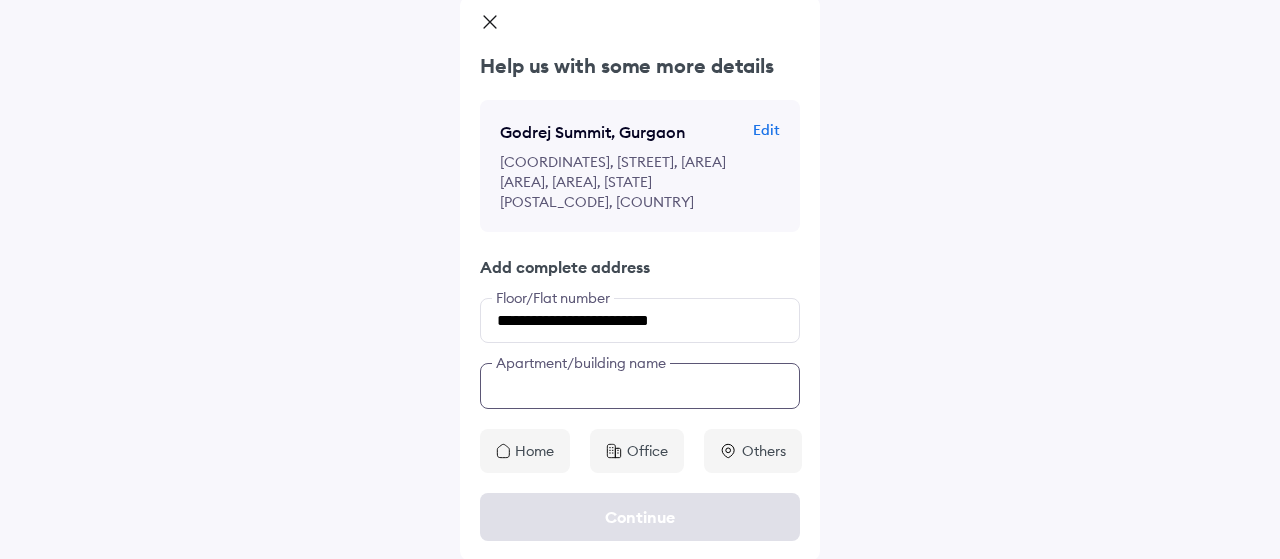 click at bounding box center [640, 386] 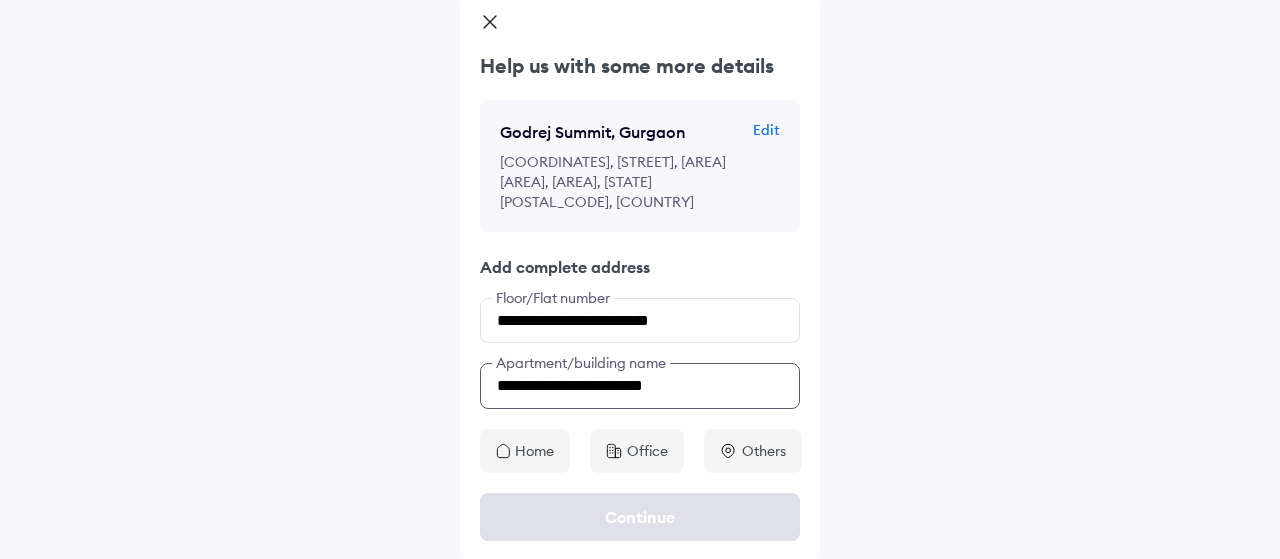 click on "**********" at bounding box center (640, 386) 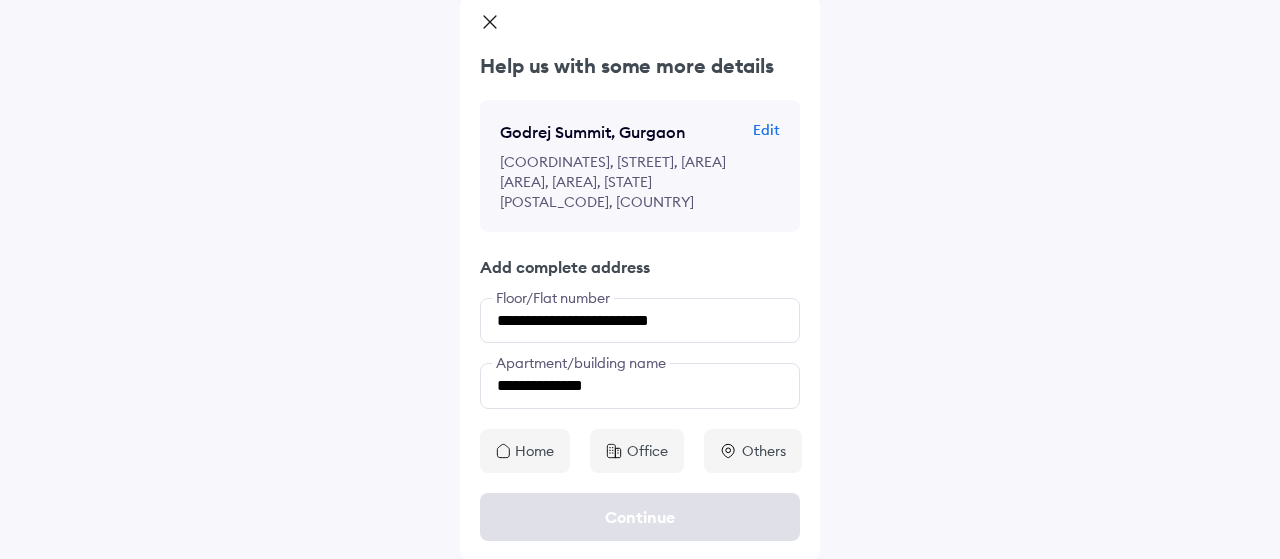 click on "Home" at bounding box center [534, 451] 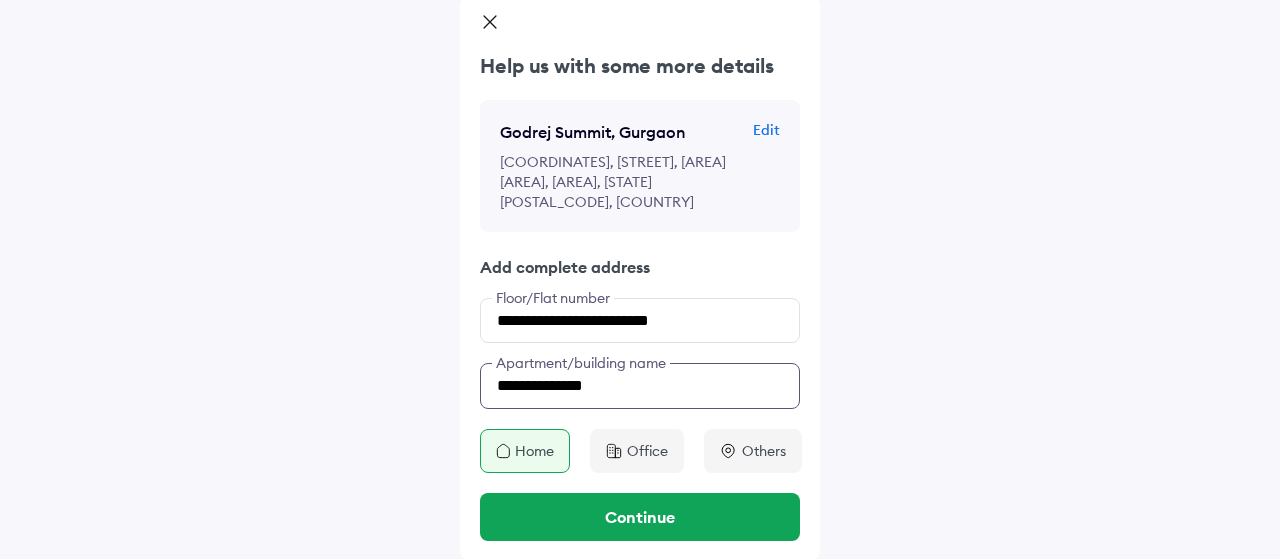 click on "**********" at bounding box center [640, 386] 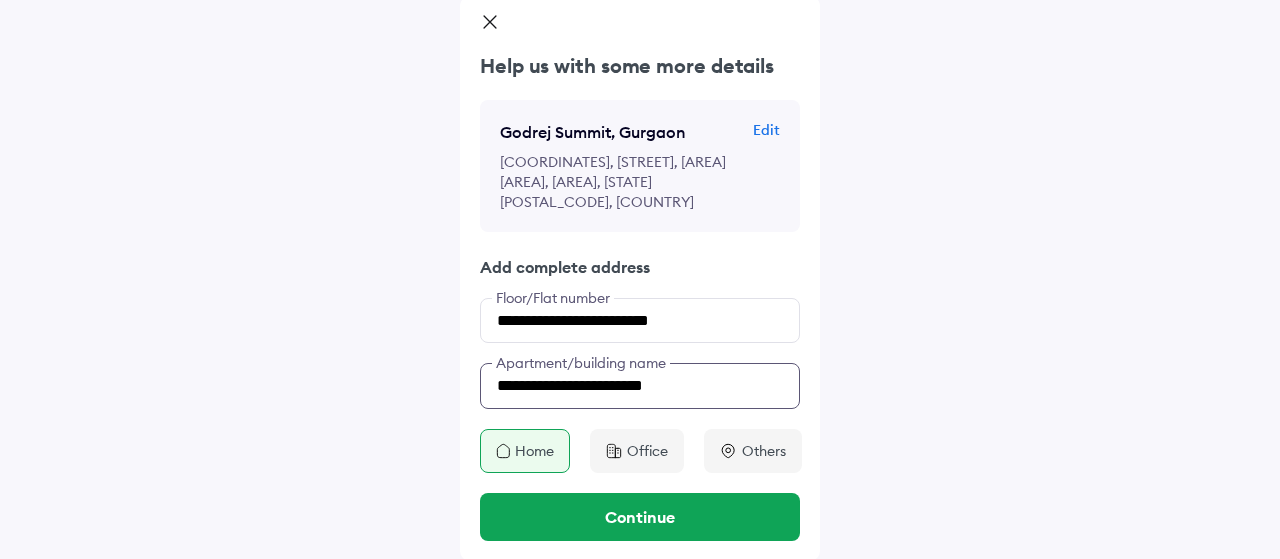 click on "**********" at bounding box center [640, 386] 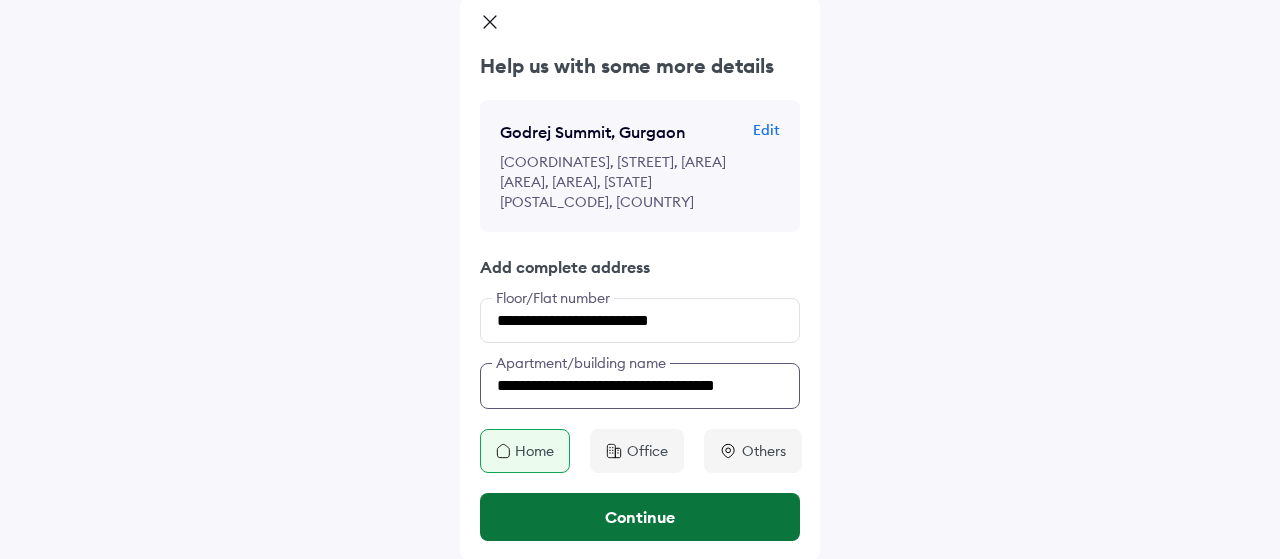 type on "**********" 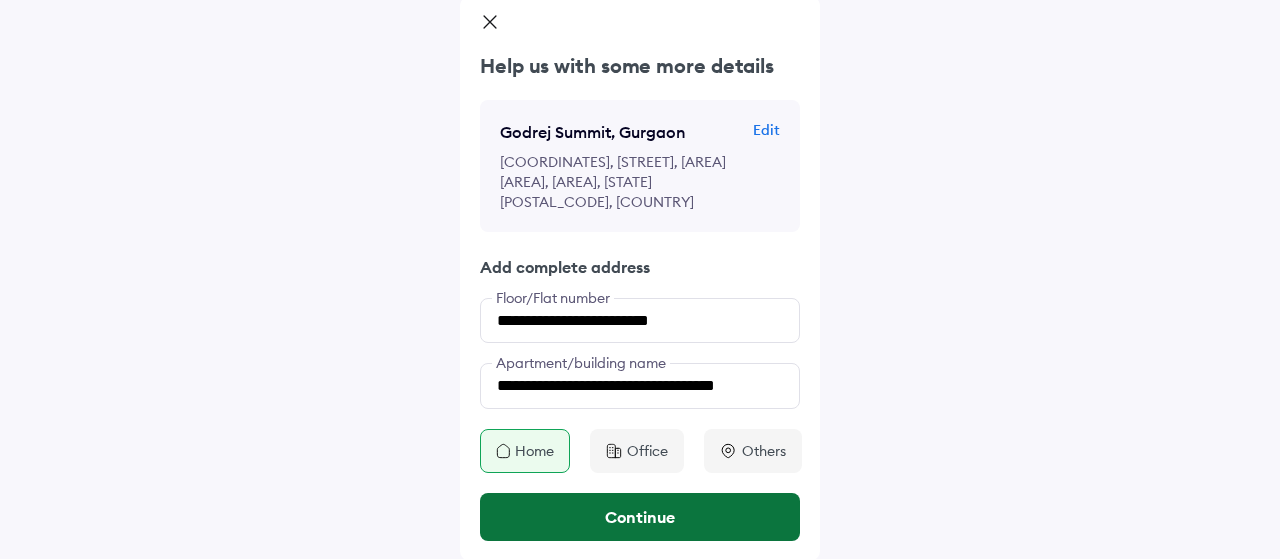 click on "Continue" at bounding box center [640, 517] 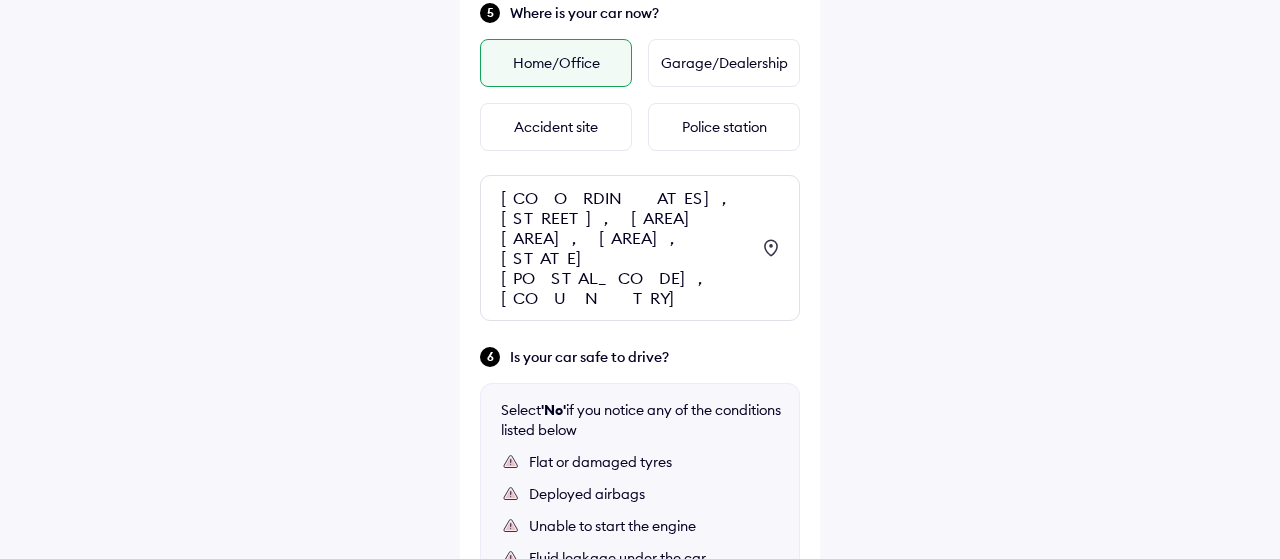 scroll, scrollTop: 893, scrollLeft: 0, axis: vertical 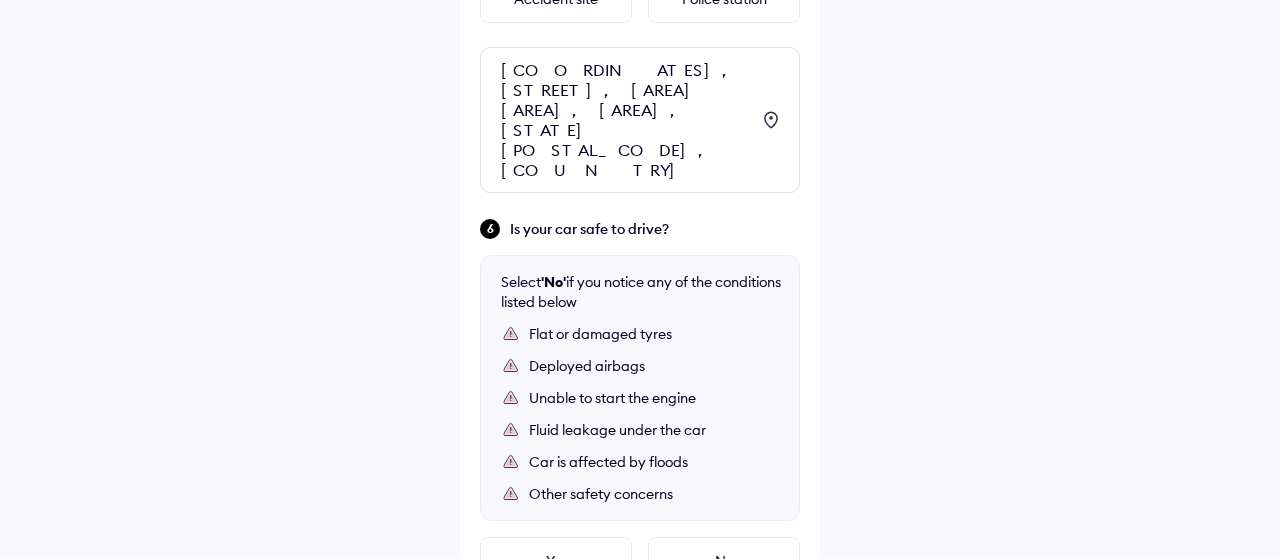 click on "Deployed airbags" at bounding box center (654, 366) 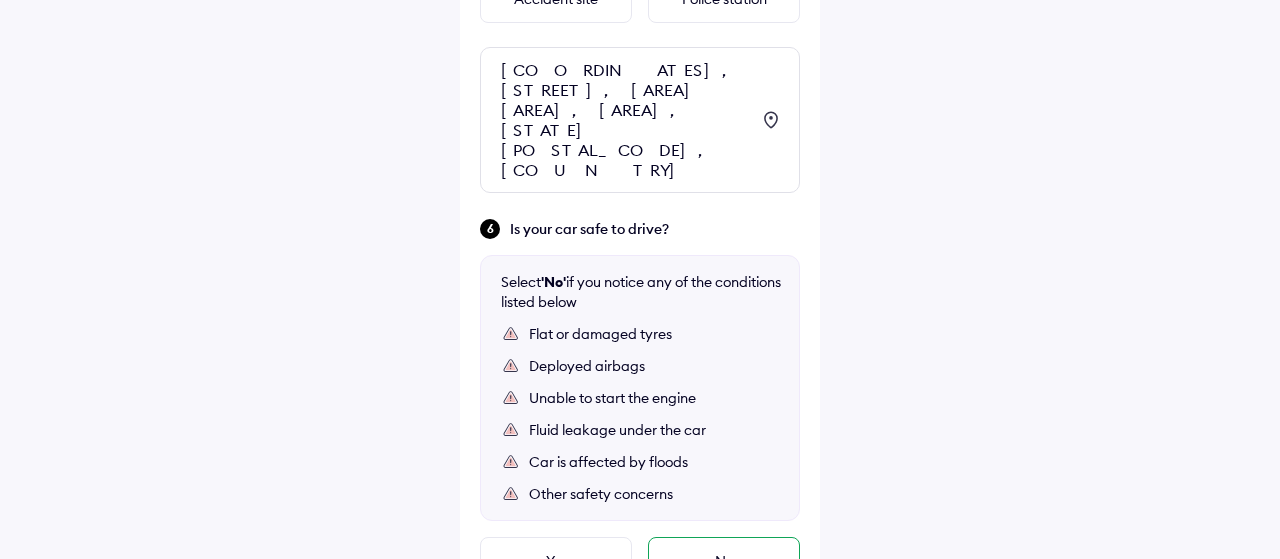 click on "No" at bounding box center (724, 561) 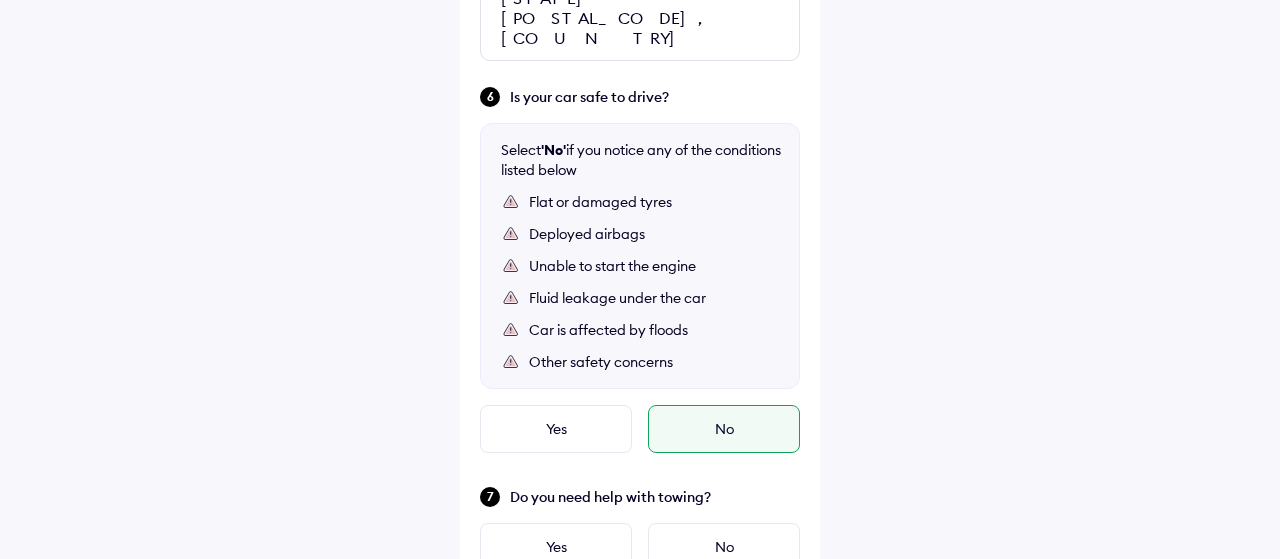 scroll, scrollTop: 1164, scrollLeft: 0, axis: vertical 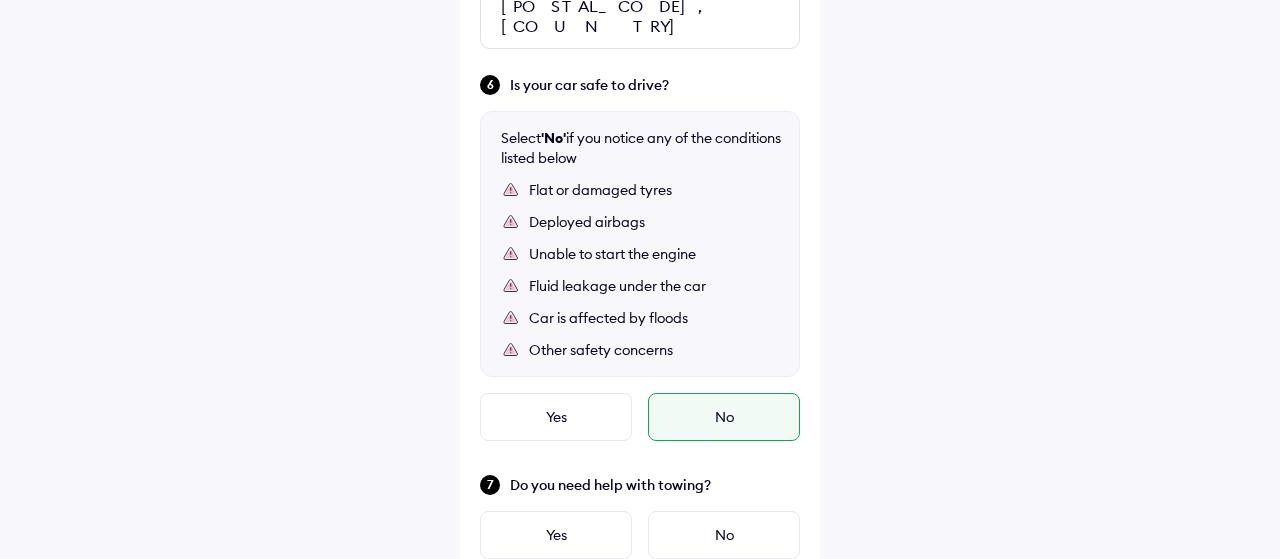 click on "No" at bounding box center (724, 417) 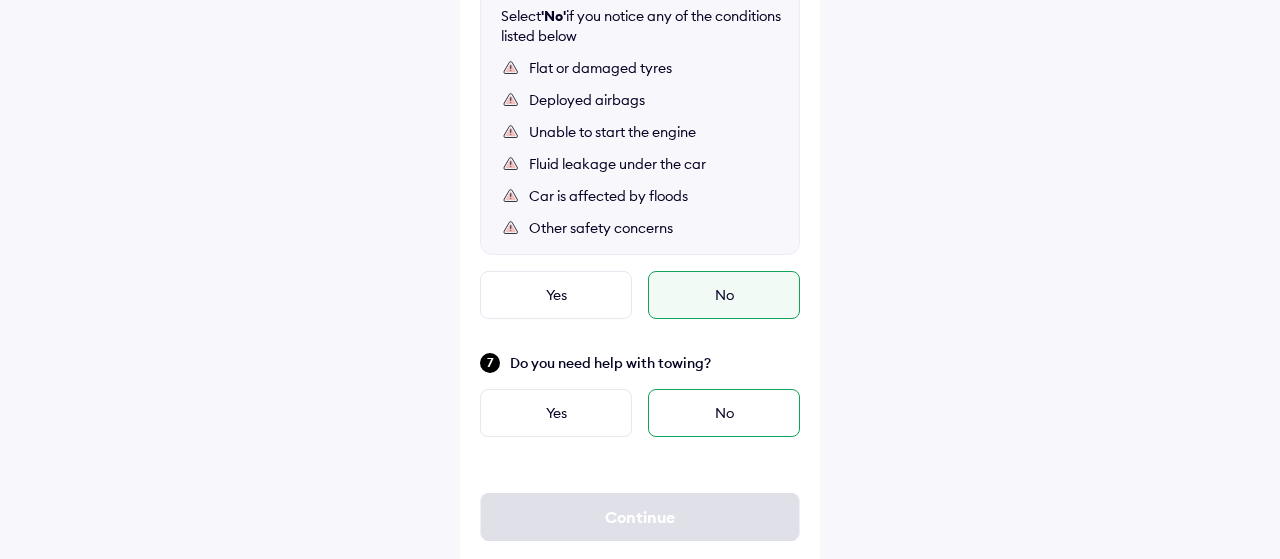 click on "No" at bounding box center (724, 413) 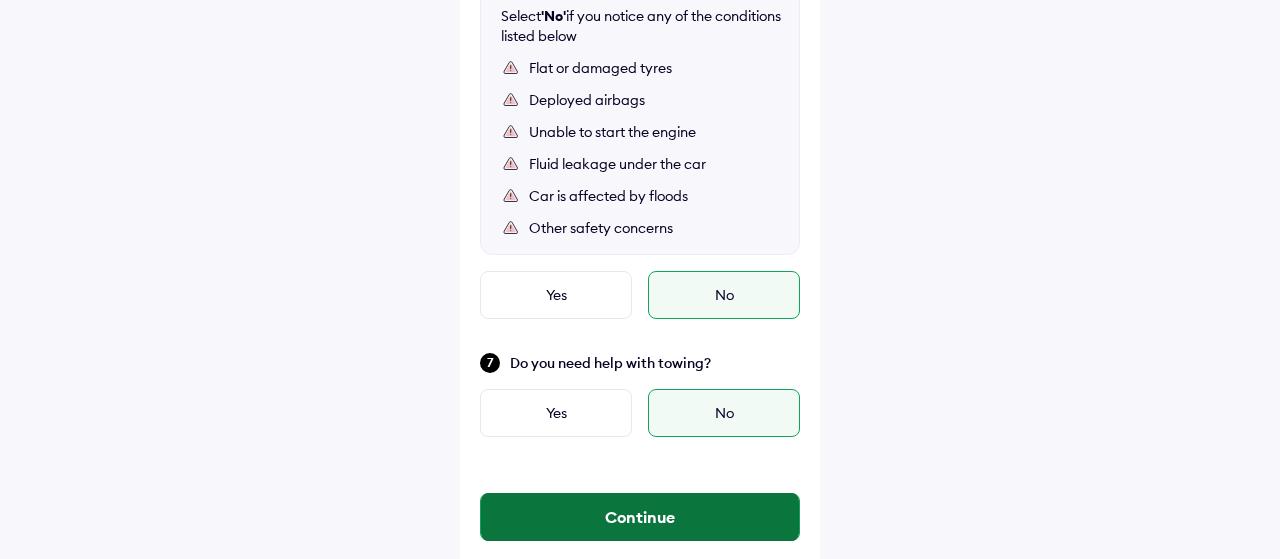 click on "Continue" at bounding box center (640, 517) 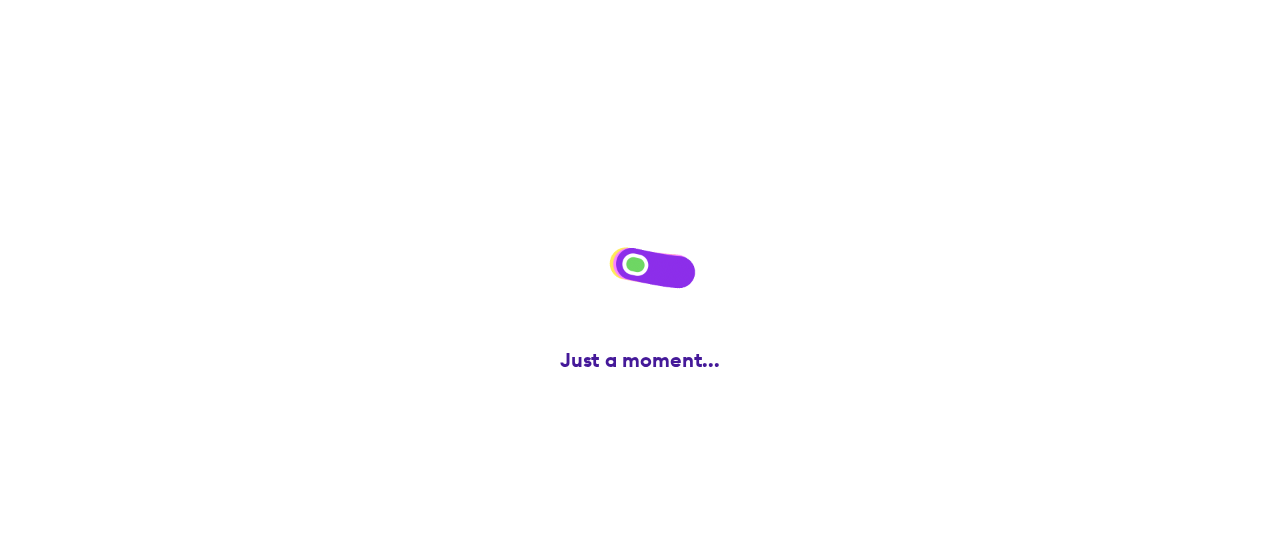 scroll, scrollTop: 0, scrollLeft: 0, axis: both 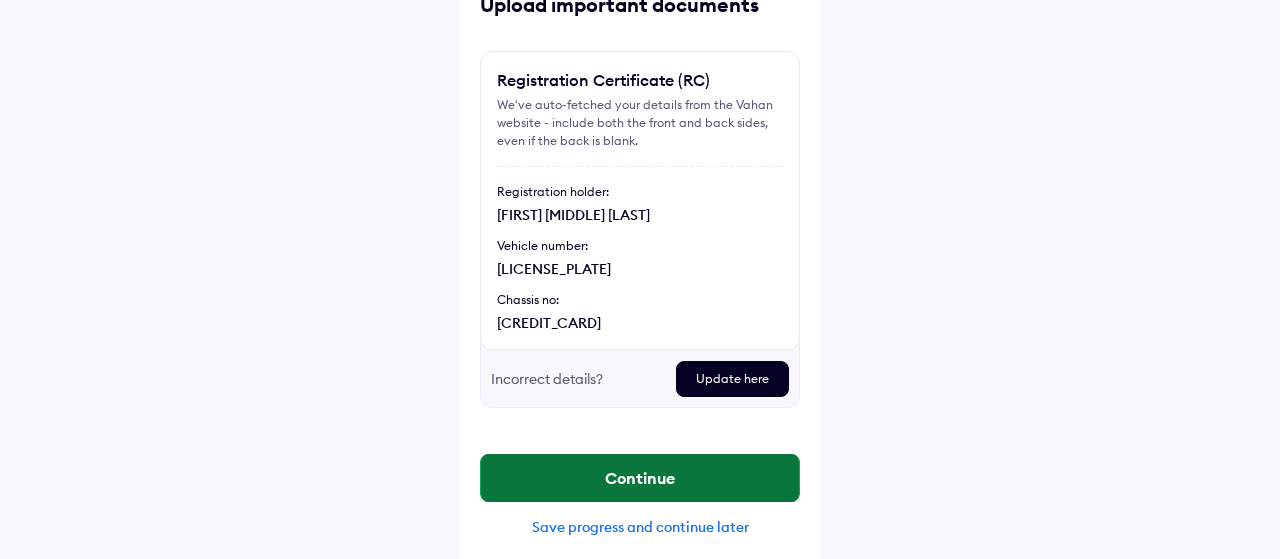 click on "Continue" at bounding box center [640, 478] 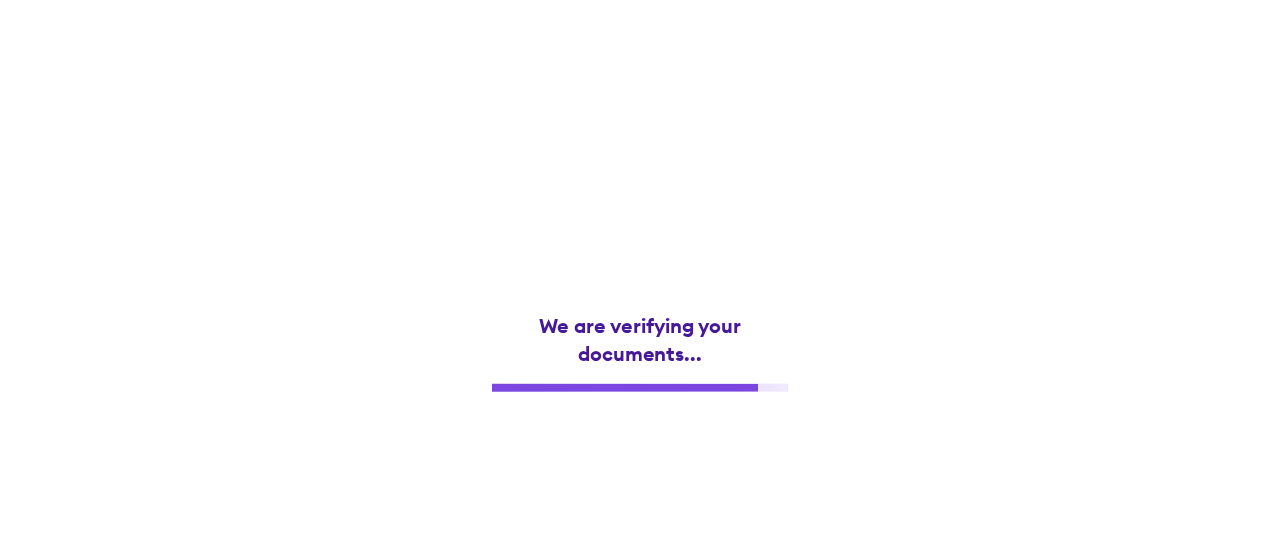 scroll, scrollTop: 0, scrollLeft: 0, axis: both 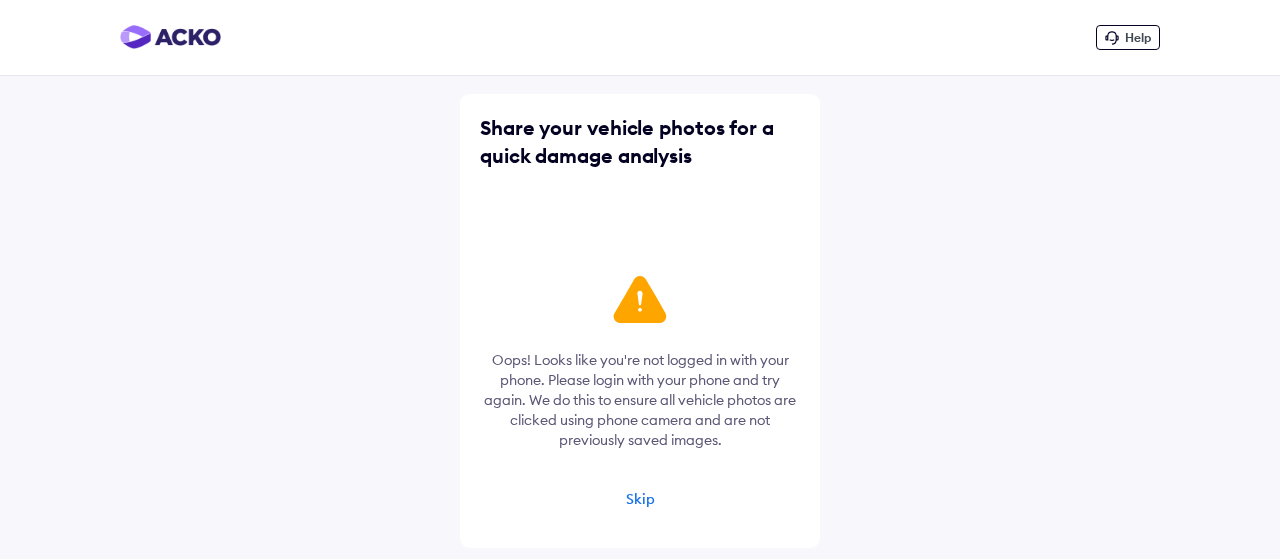 click on "Skip" at bounding box center (640, 499) 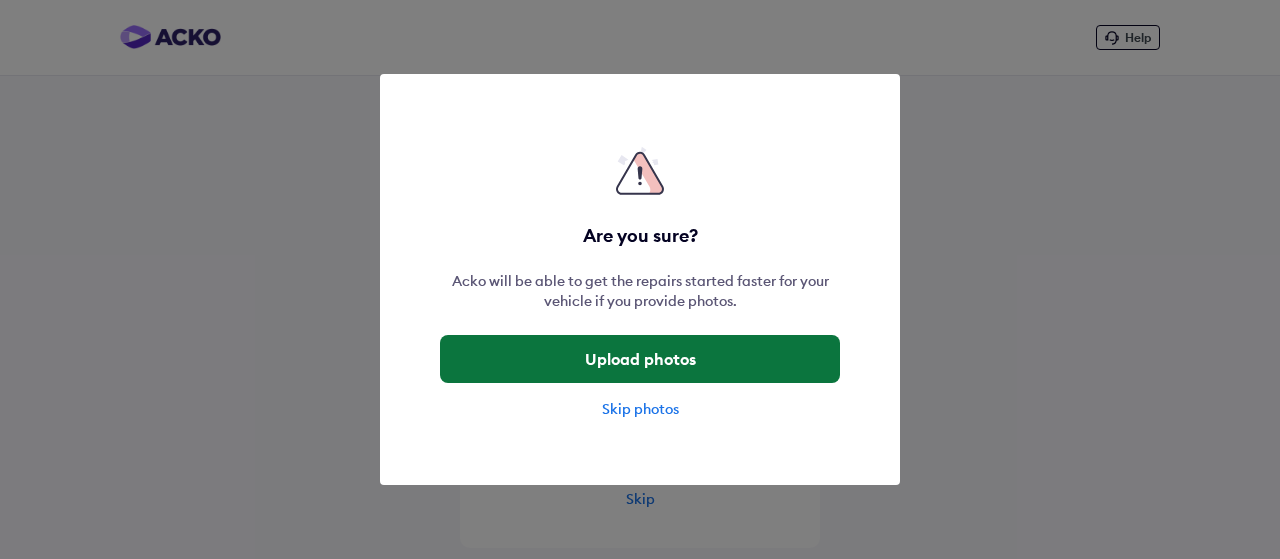 click on "Upload photos" at bounding box center (640, 359) 